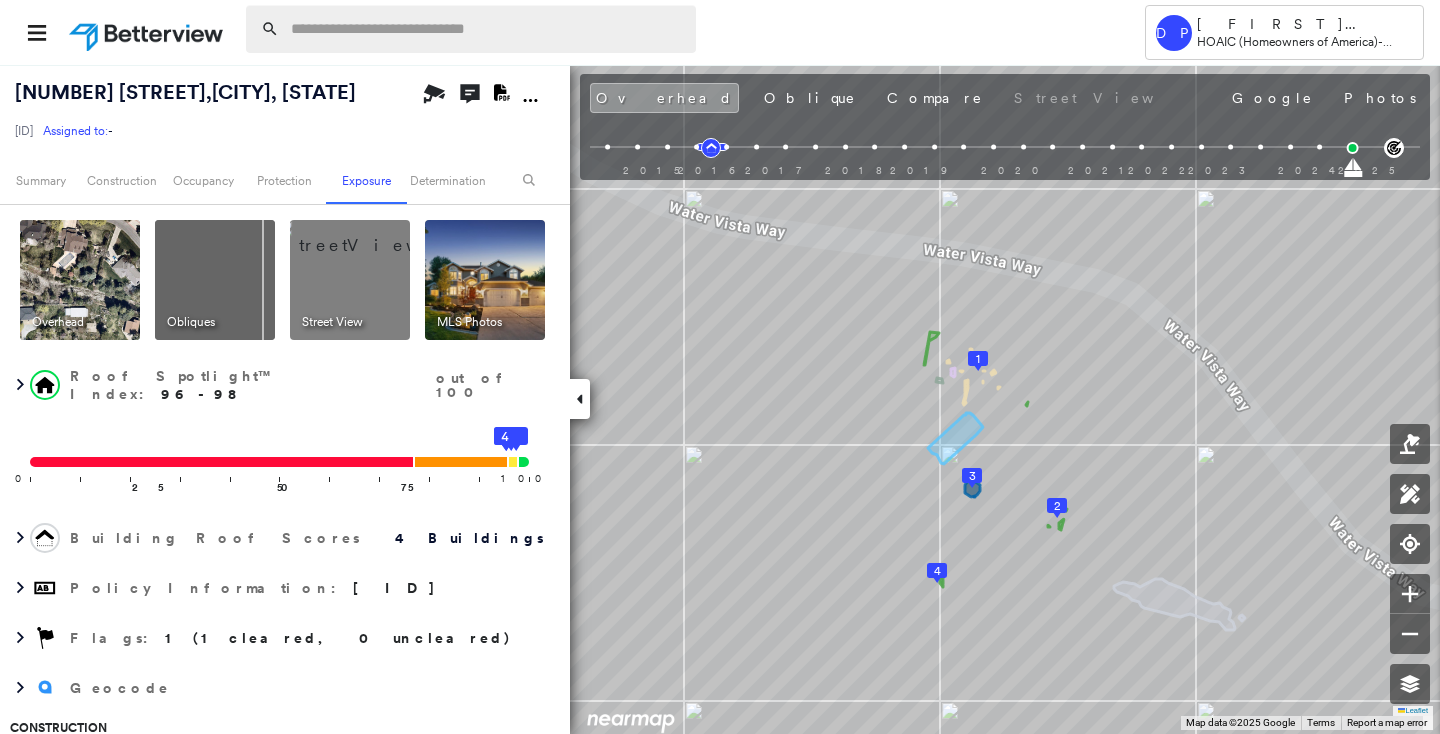 scroll, scrollTop: 0, scrollLeft: 0, axis: both 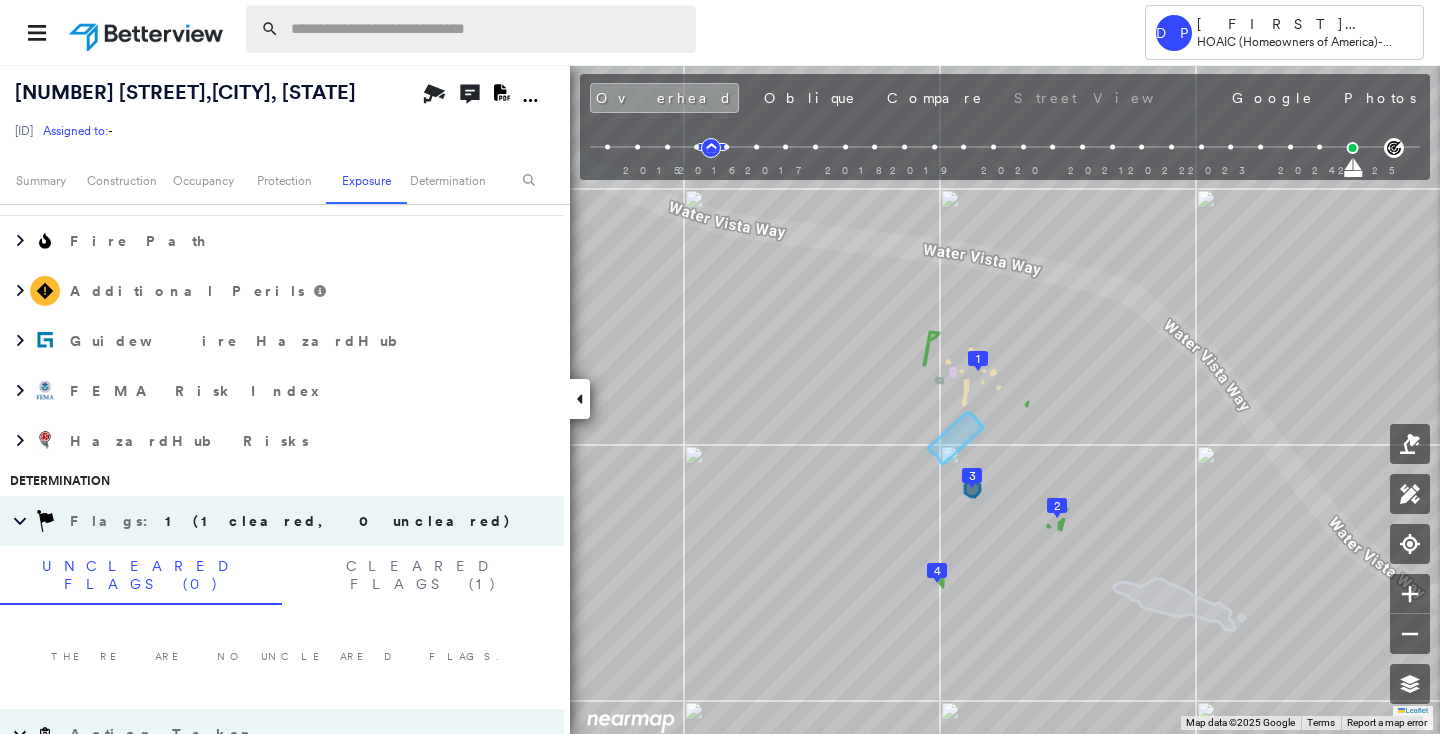 paste on "**********" 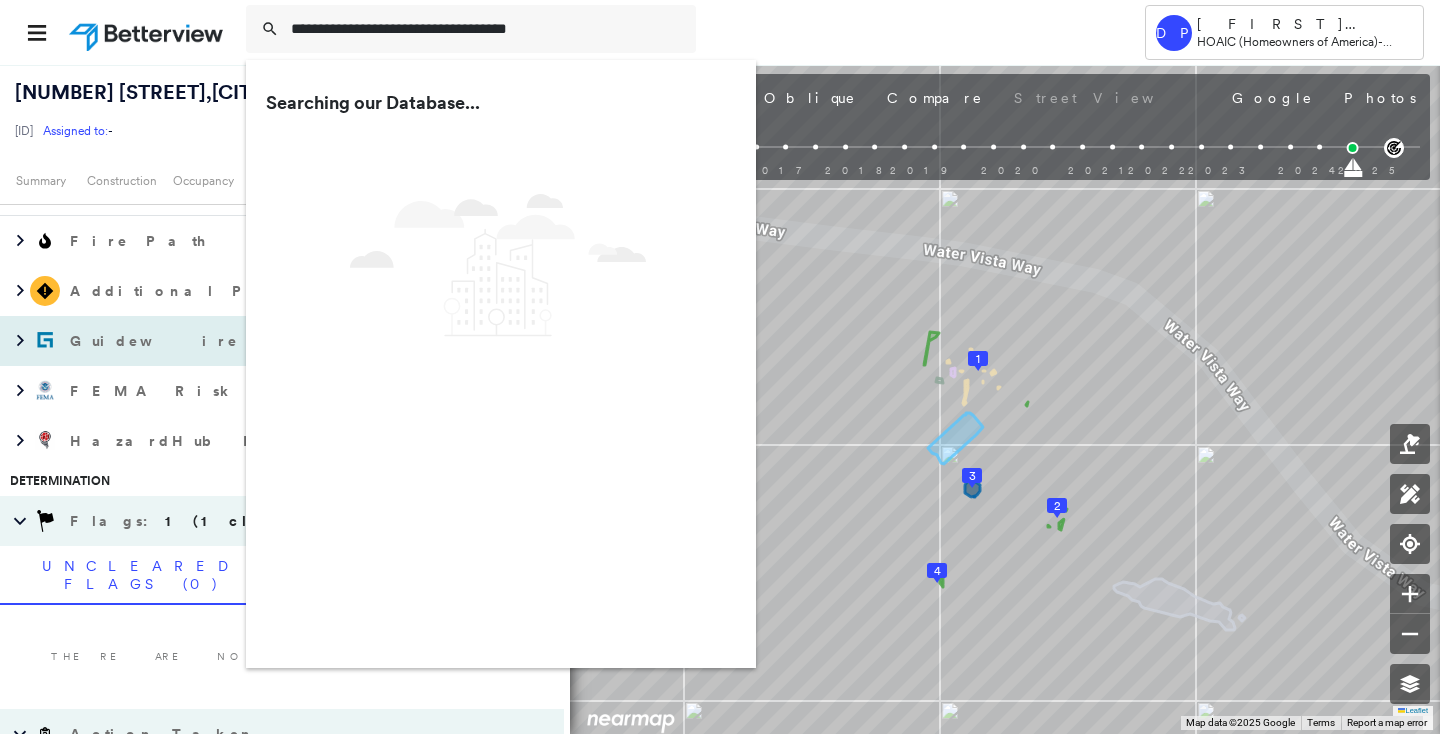 type on "**********" 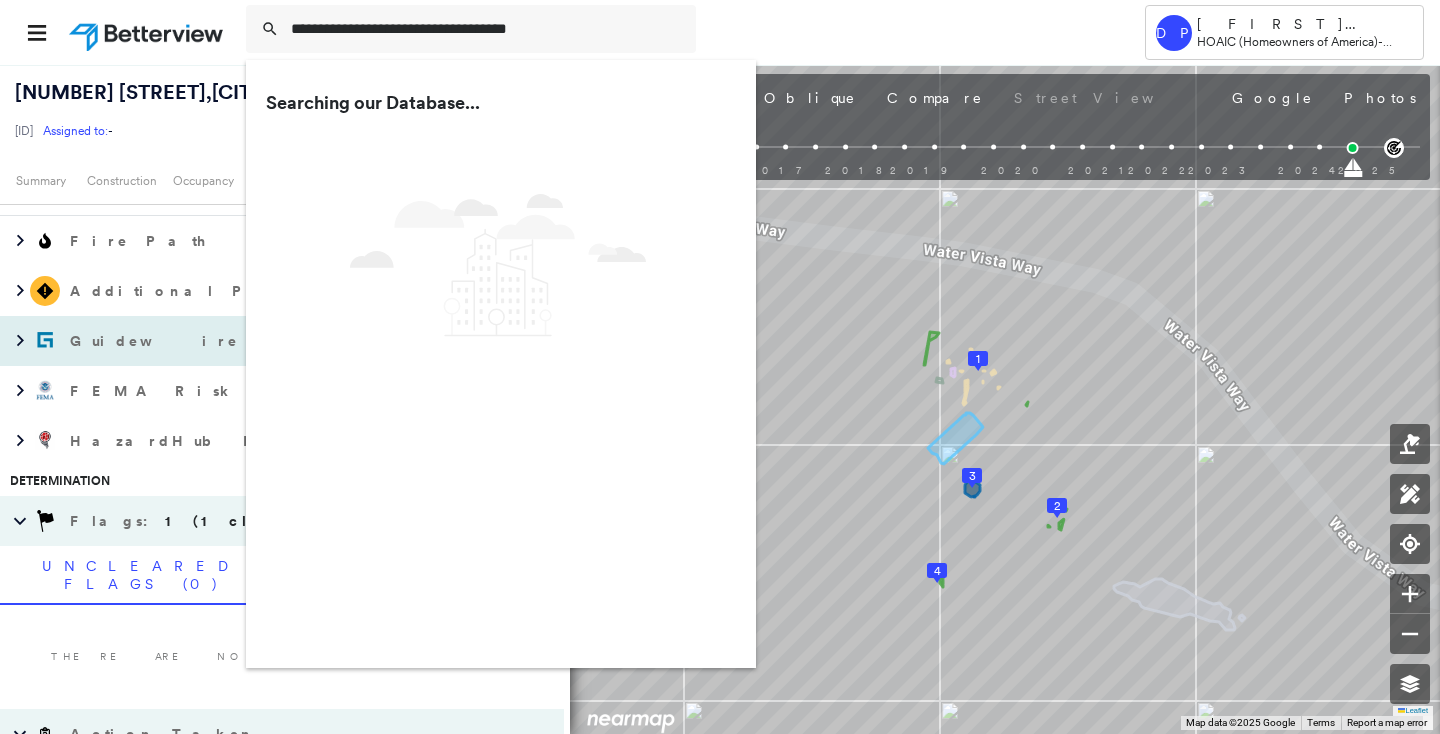 click on "Guidewire HazardHub" at bounding box center (262, 341) 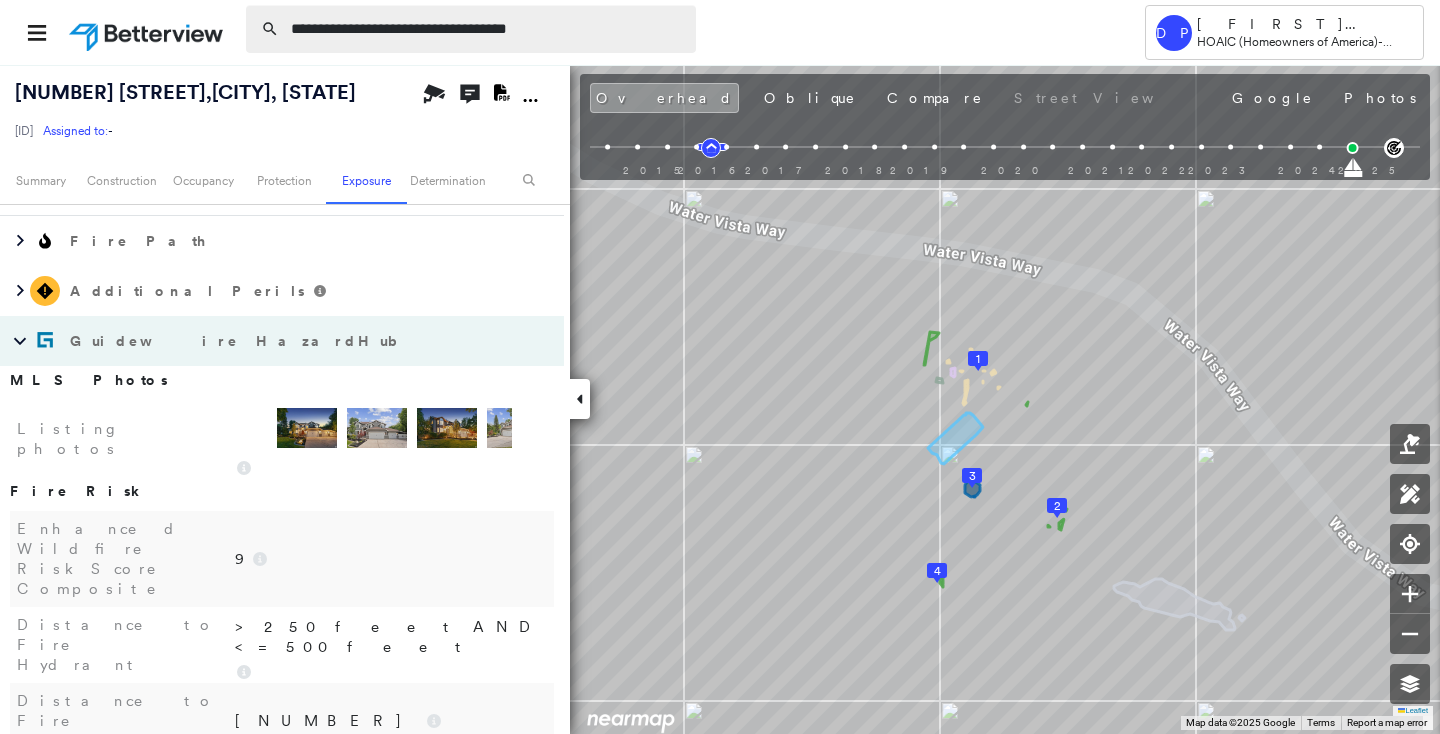 click on "**********" at bounding box center (487, 29) 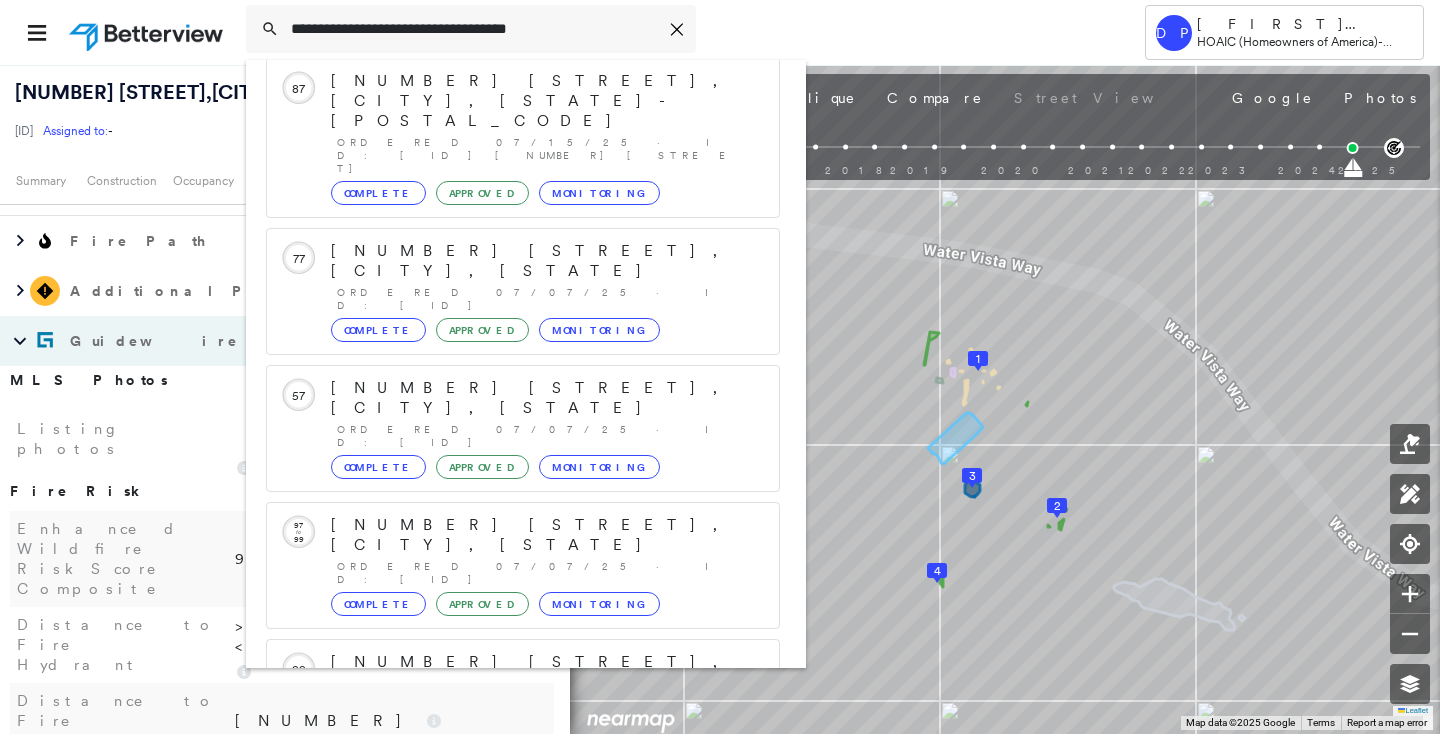 scroll, scrollTop: 225, scrollLeft: 0, axis: vertical 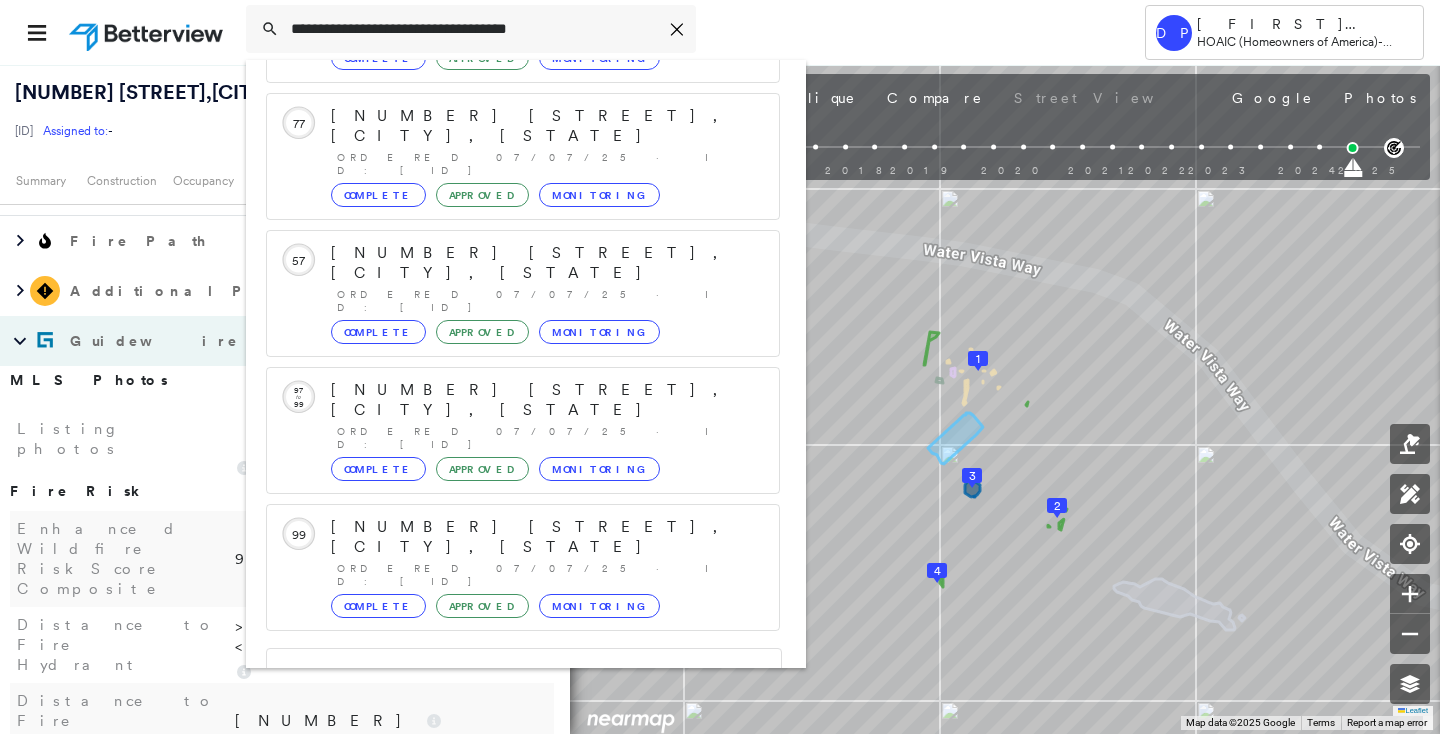 click 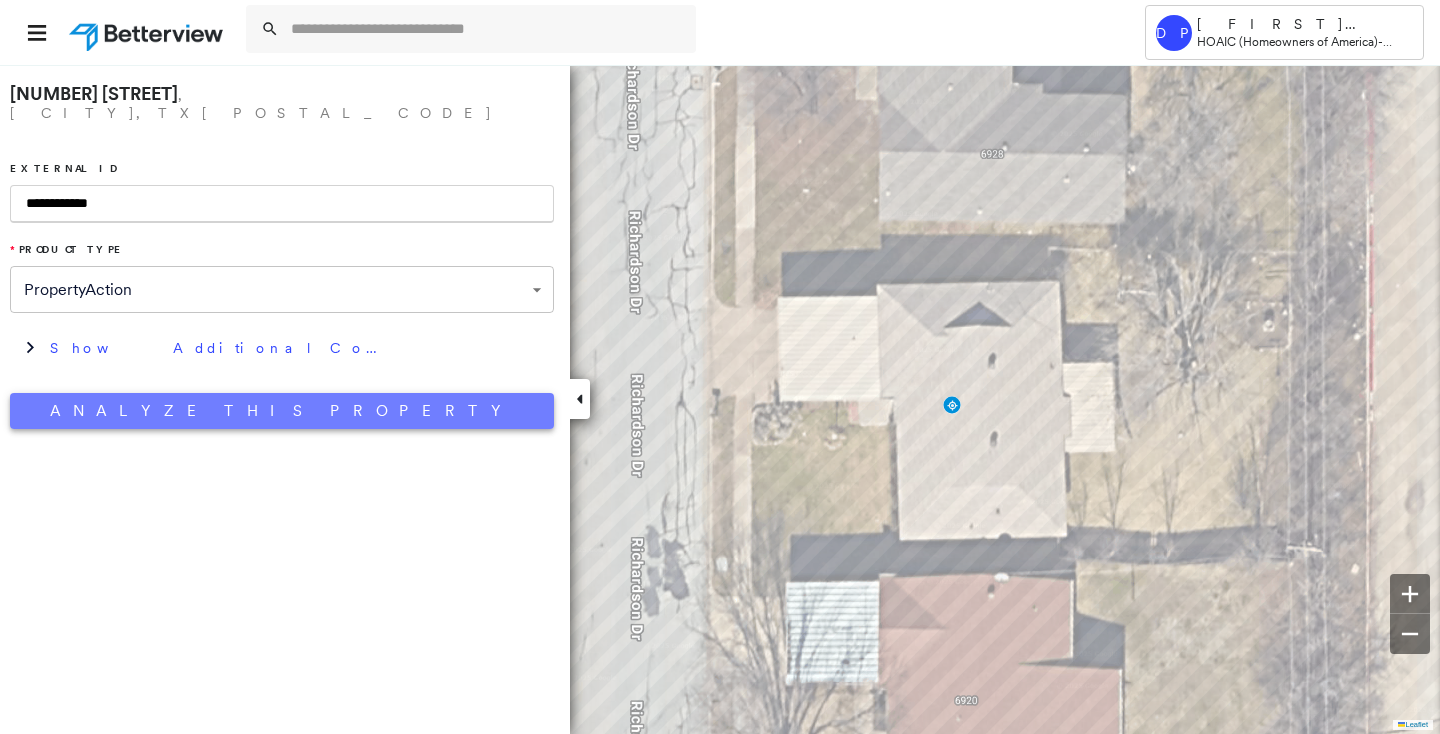 type on "**********" 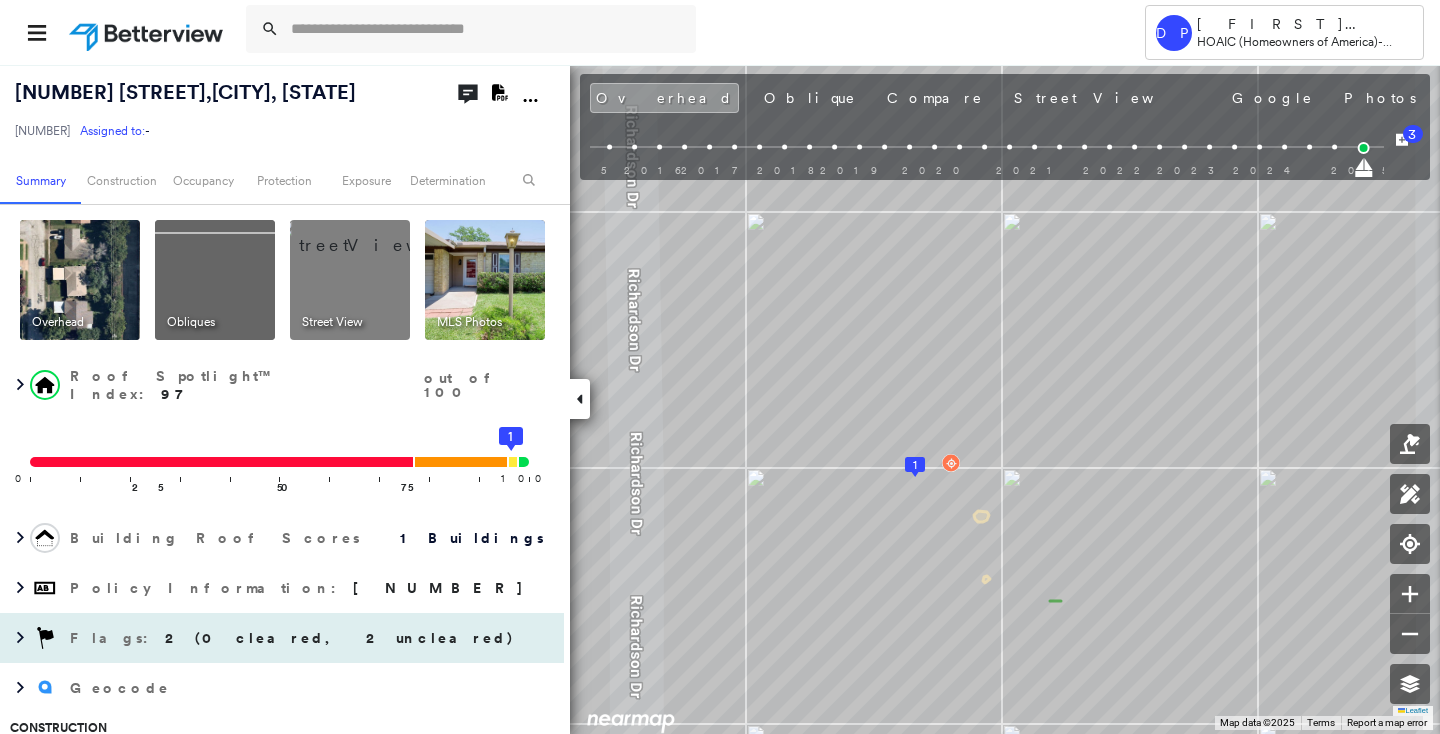 click on "2 (0 cleared, 2 uncleared)" at bounding box center (340, 638) 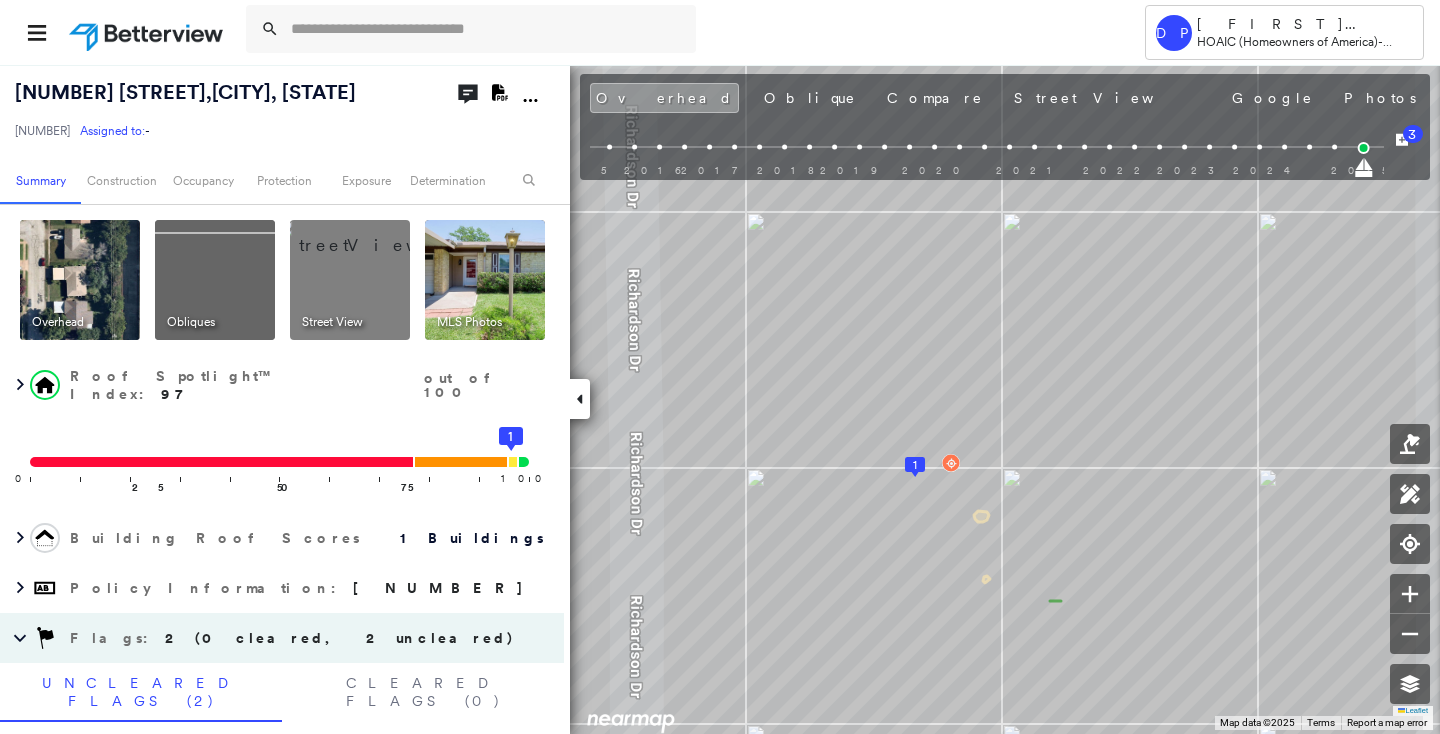 scroll, scrollTop: 181, scrollLeft: 0, axis: vertical 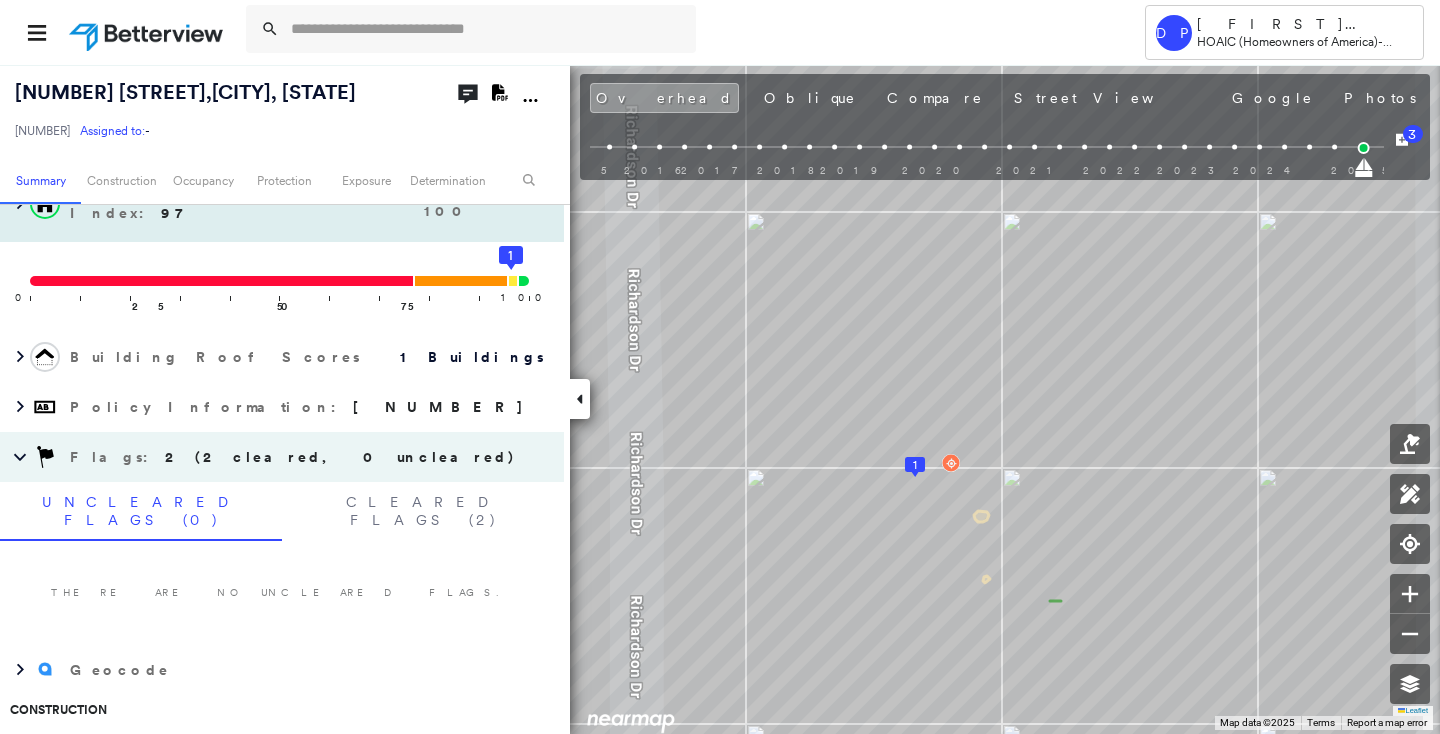 click on "Geocode" at bounding box center [262, 670] 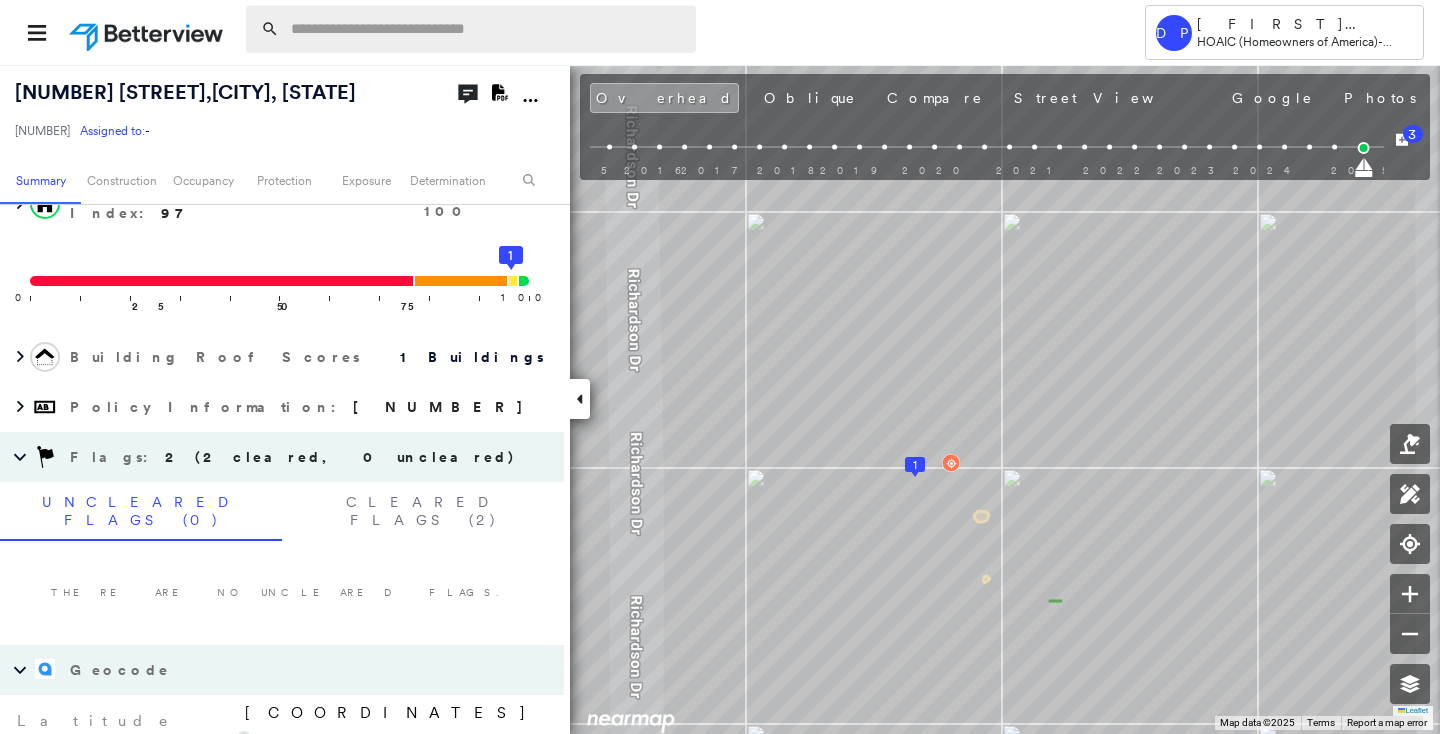 paste on "**********" 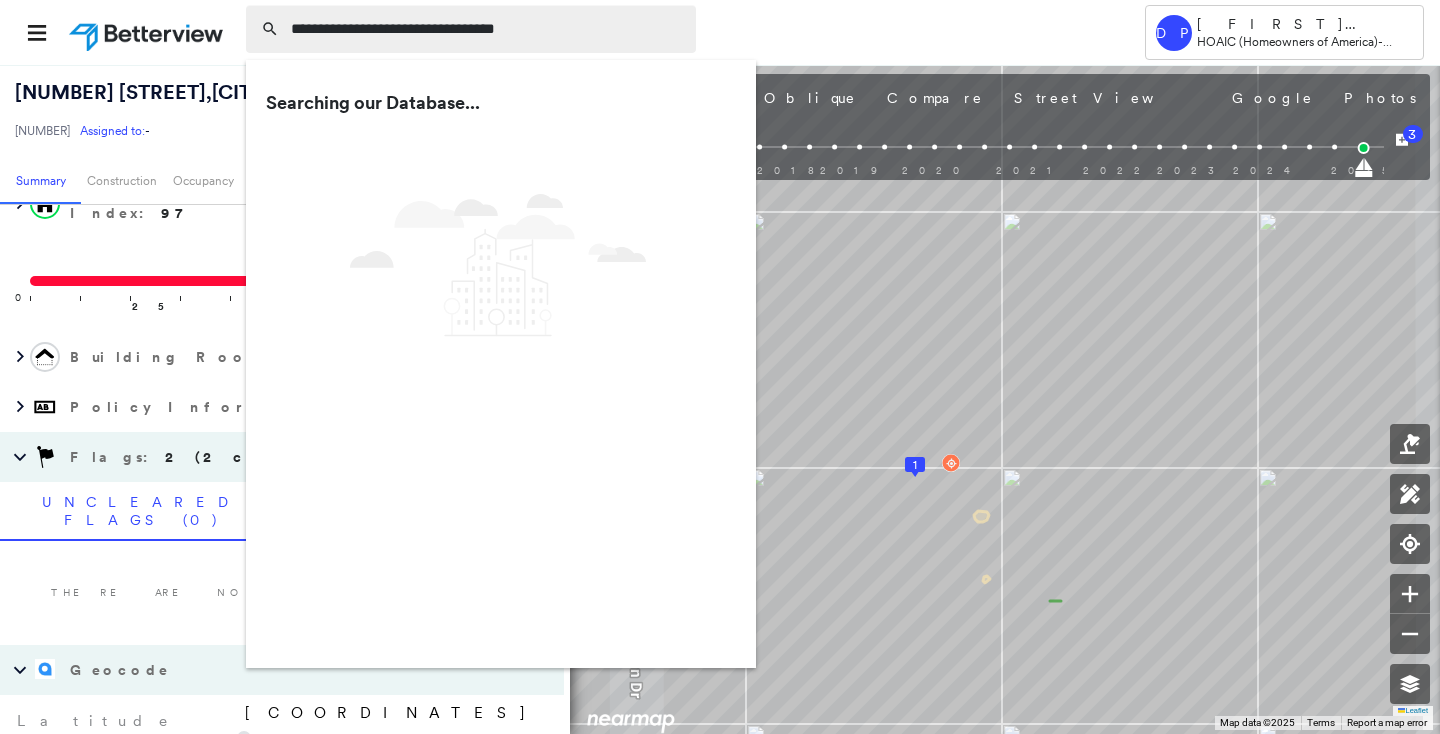 click on "**********" at bounding box center [487, 29] 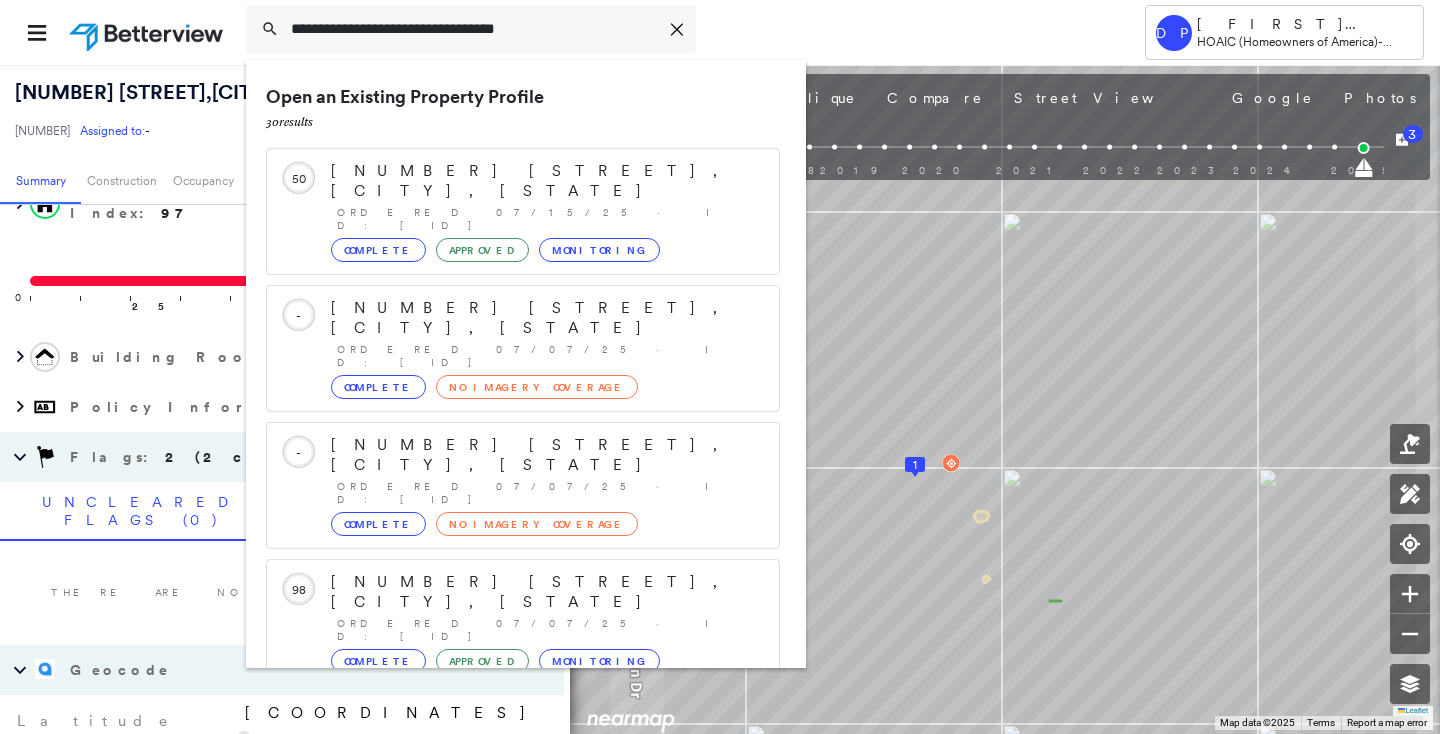 scroll, scrollTop: 211, scrollLeft: 0, axis: vertical 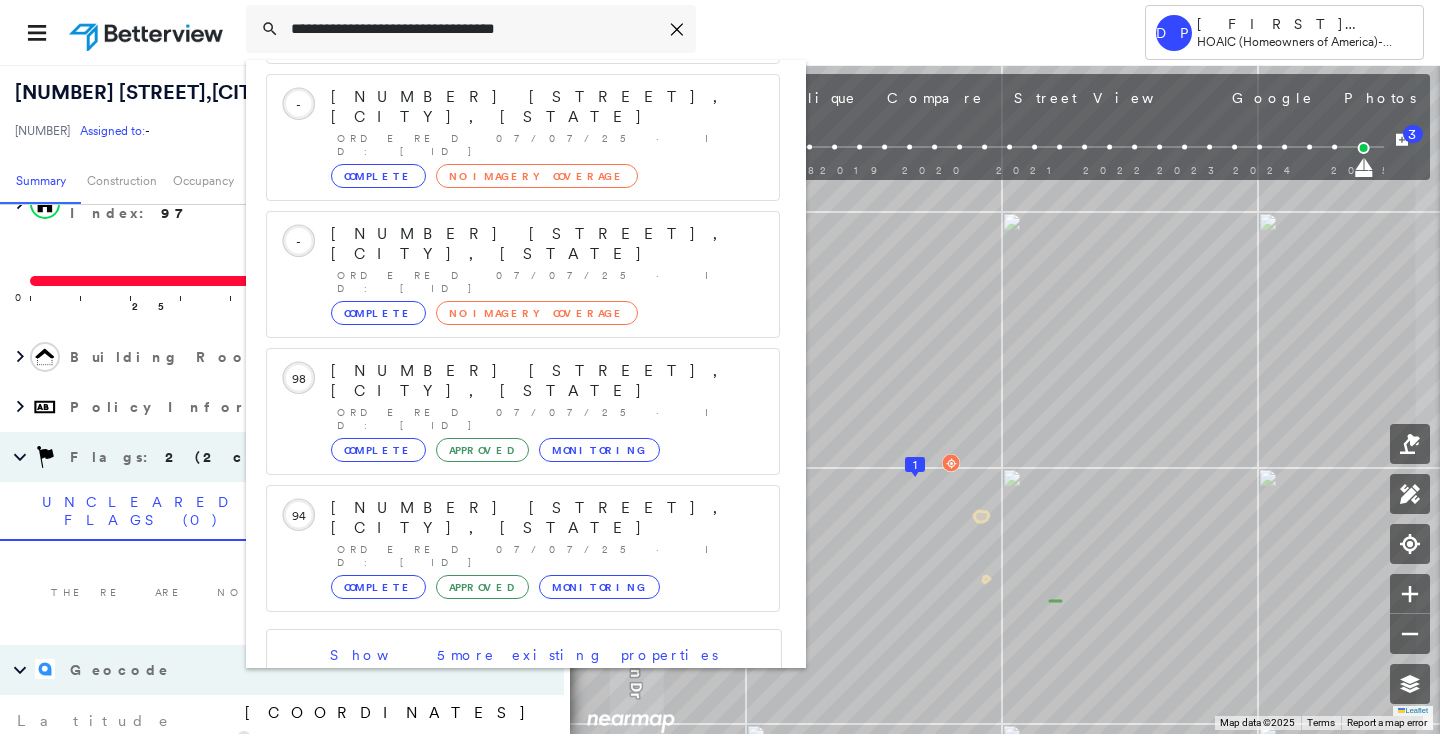type on "**********" 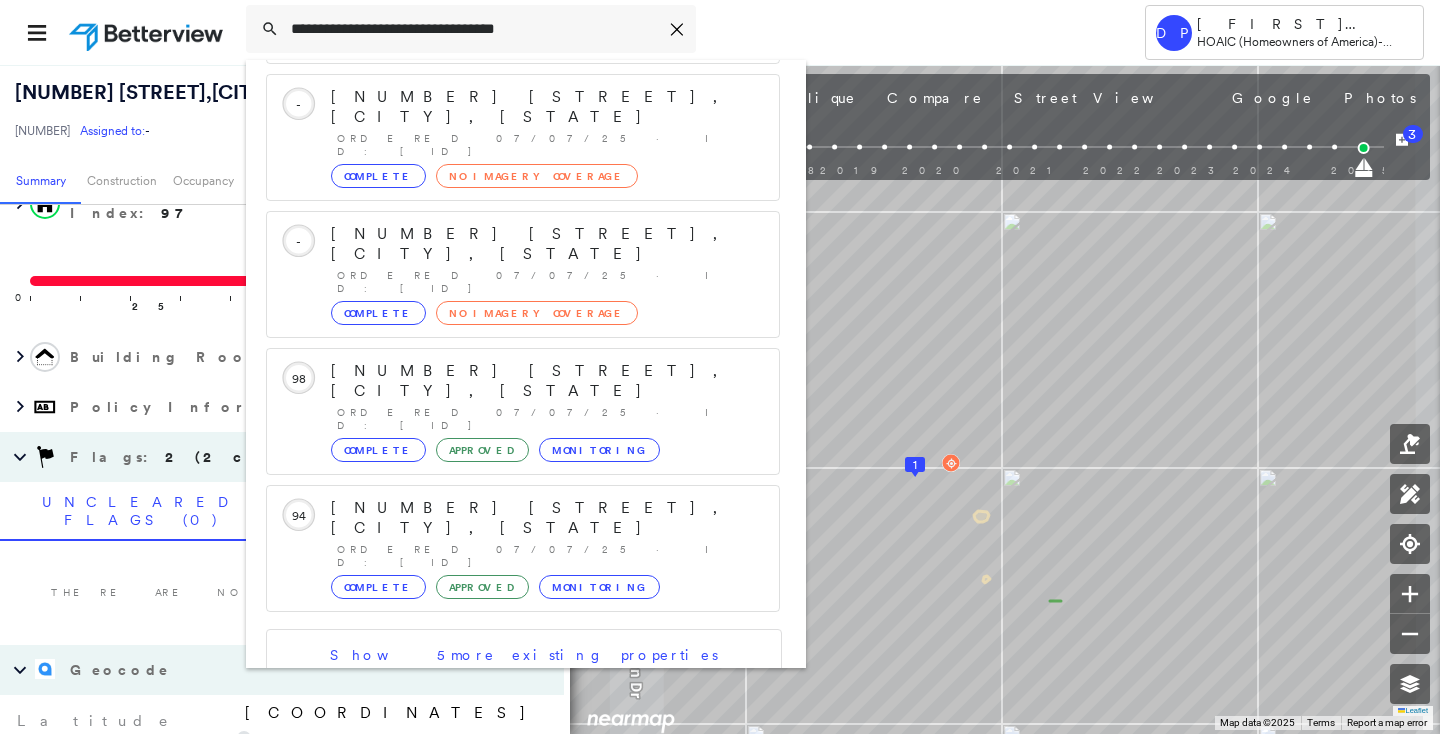 click 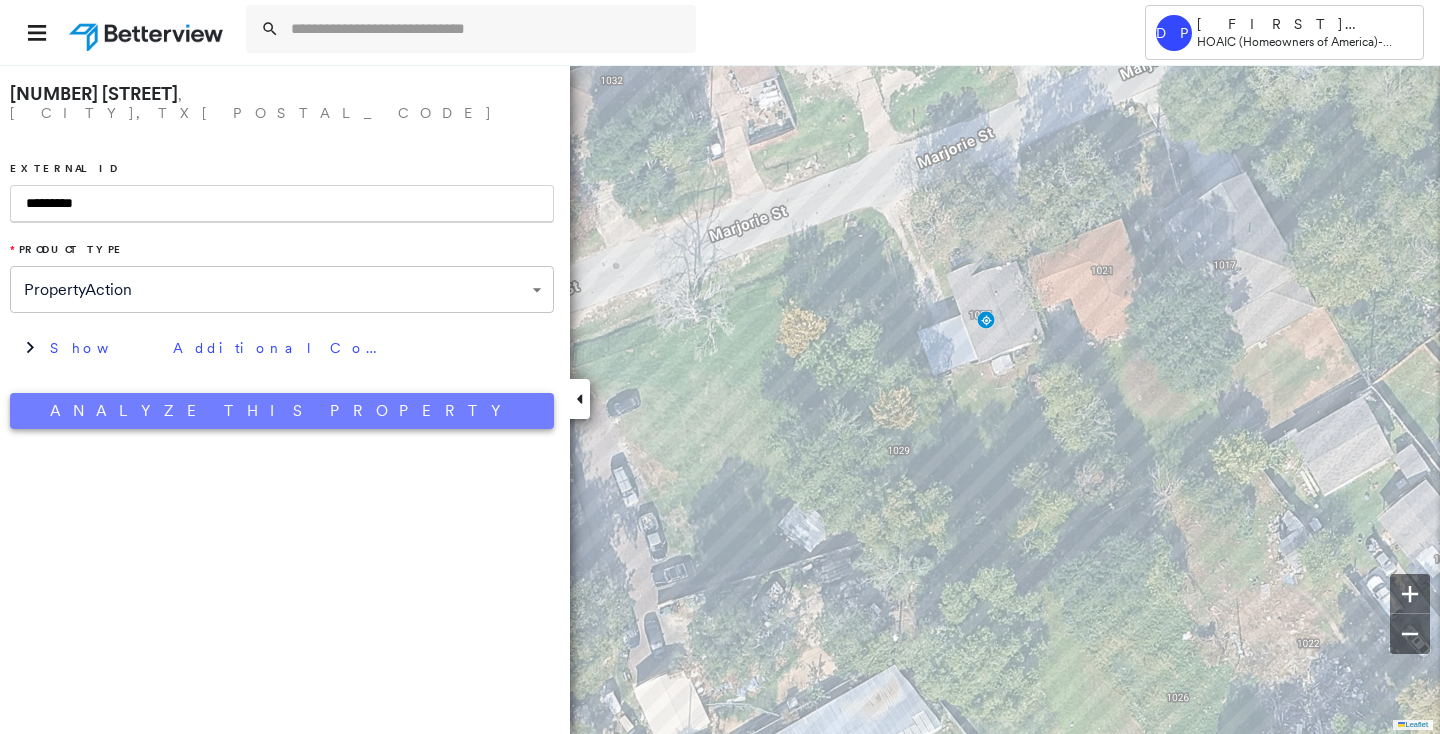 type on "*********" 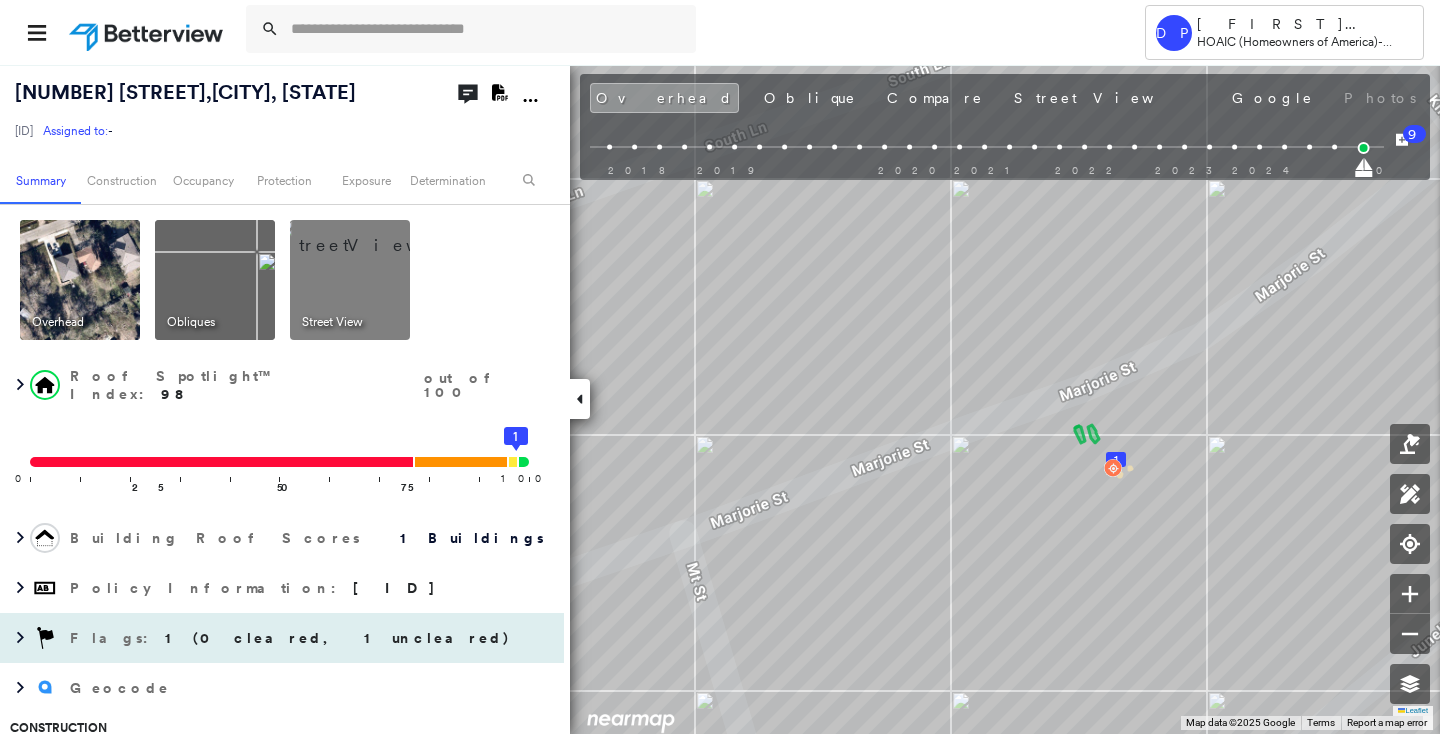 drag, startPoint x: 310, startPoint y: 29, endPoint x: 242, endPoint y: 633, distance: 607.81573 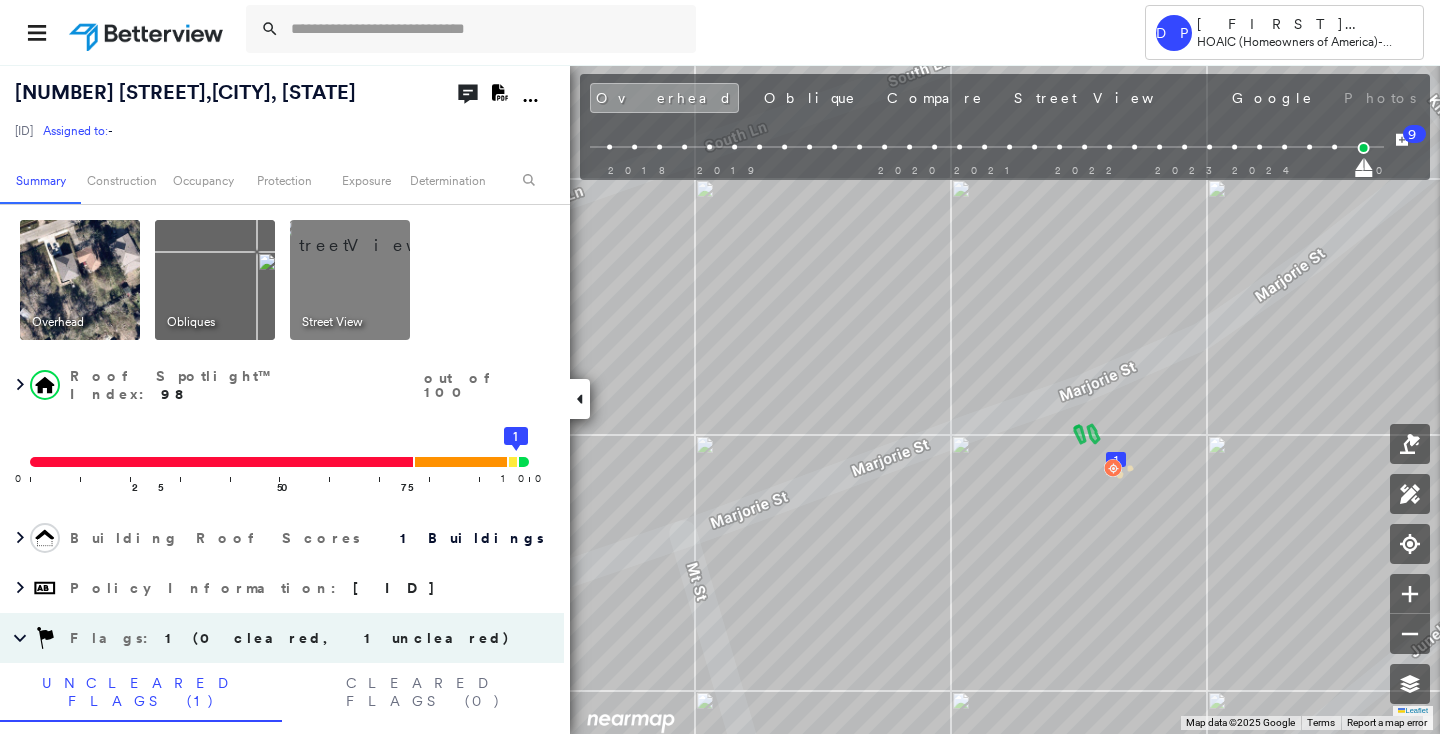 click on "1 (0 cleared, 1 uncleared)" at bounding box center [338, 638] 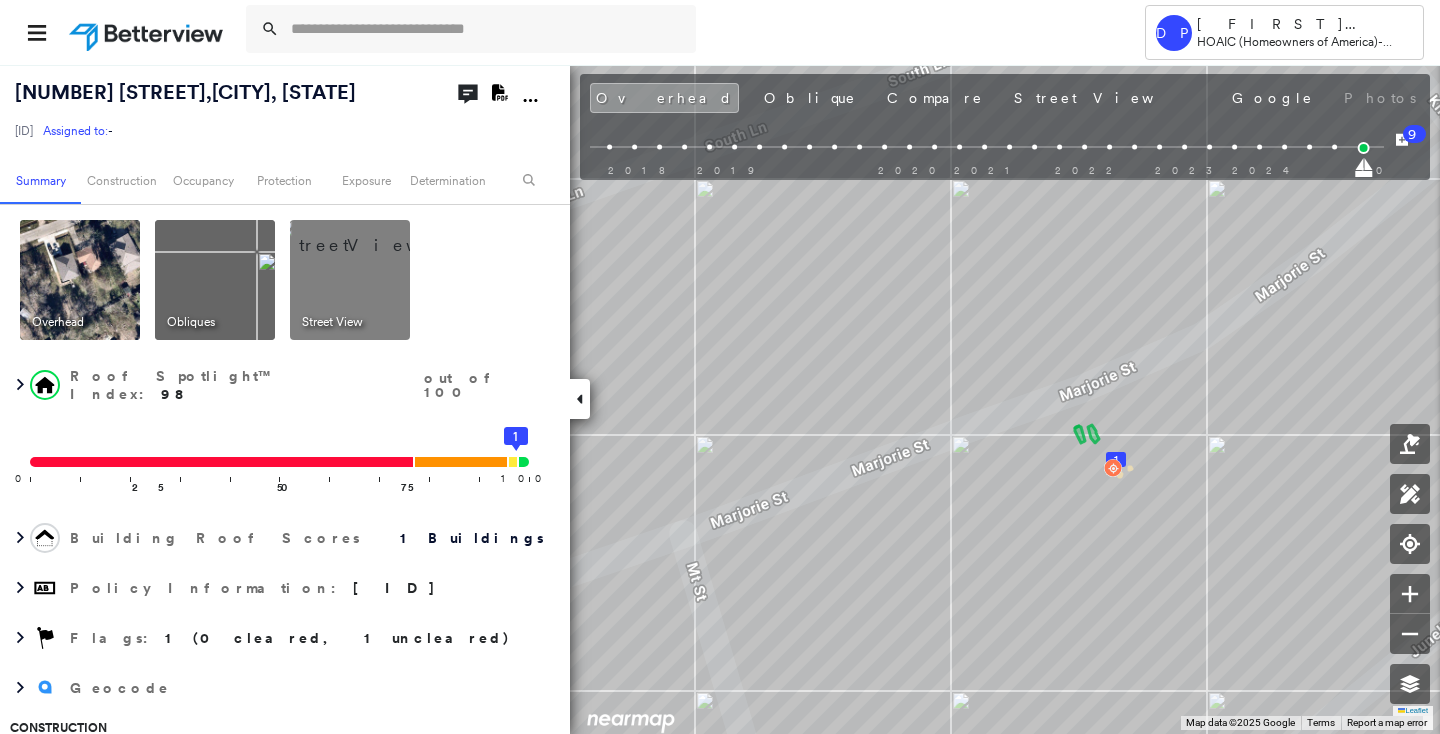 scroll, scrollTop: 272, scrollLeft: 0, axis: vertical 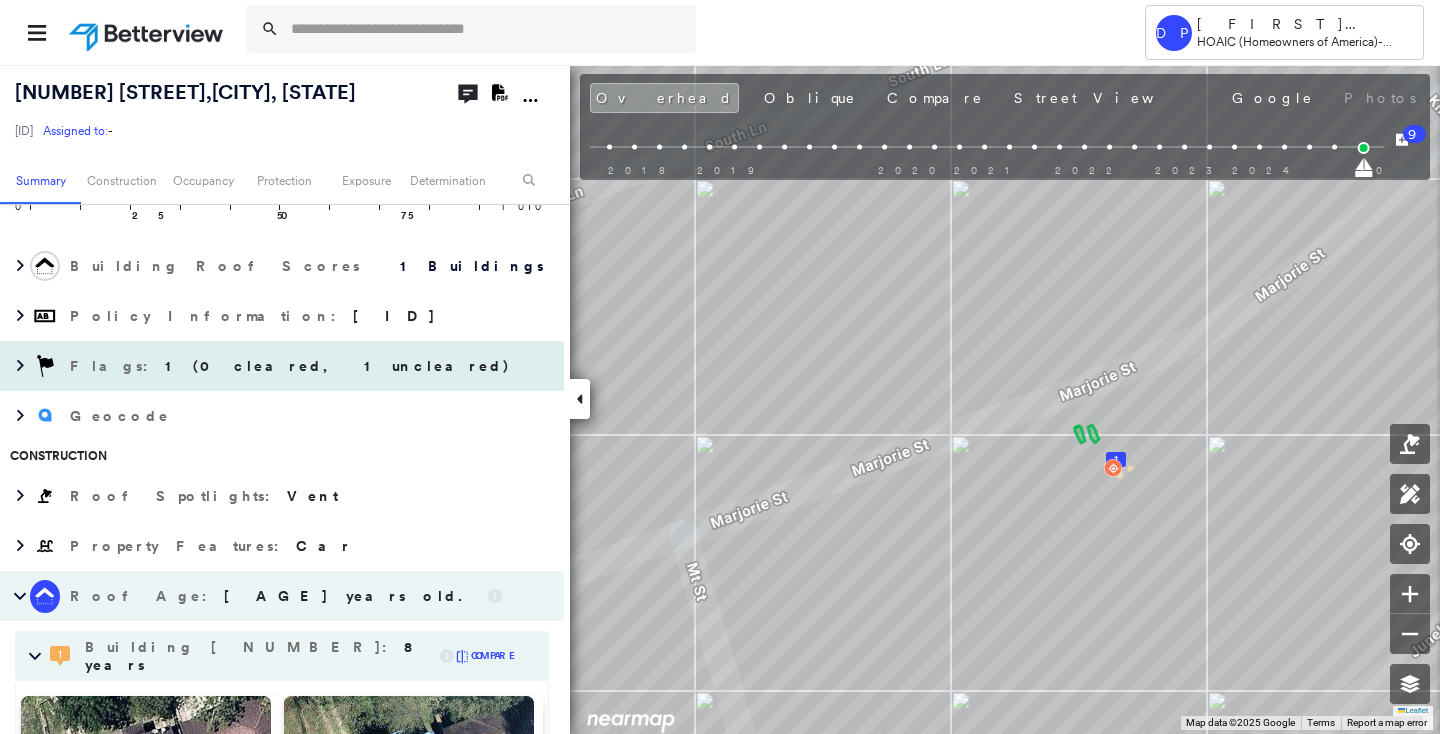 click on "1 (0 cleared, 1 uncleared)" at bounding box center (338, 366) 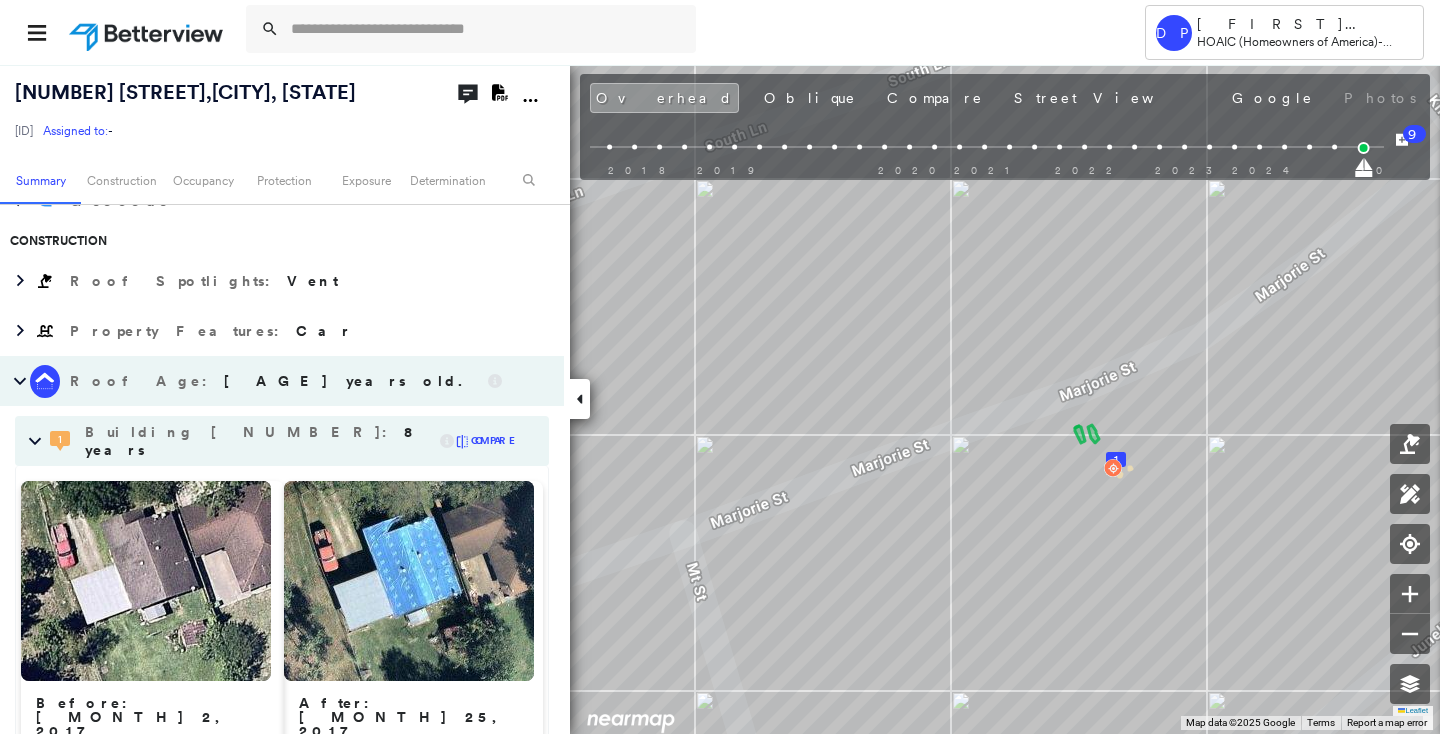 scroll, scrollTop: 454, scrollLeft: 0, axis: vertical 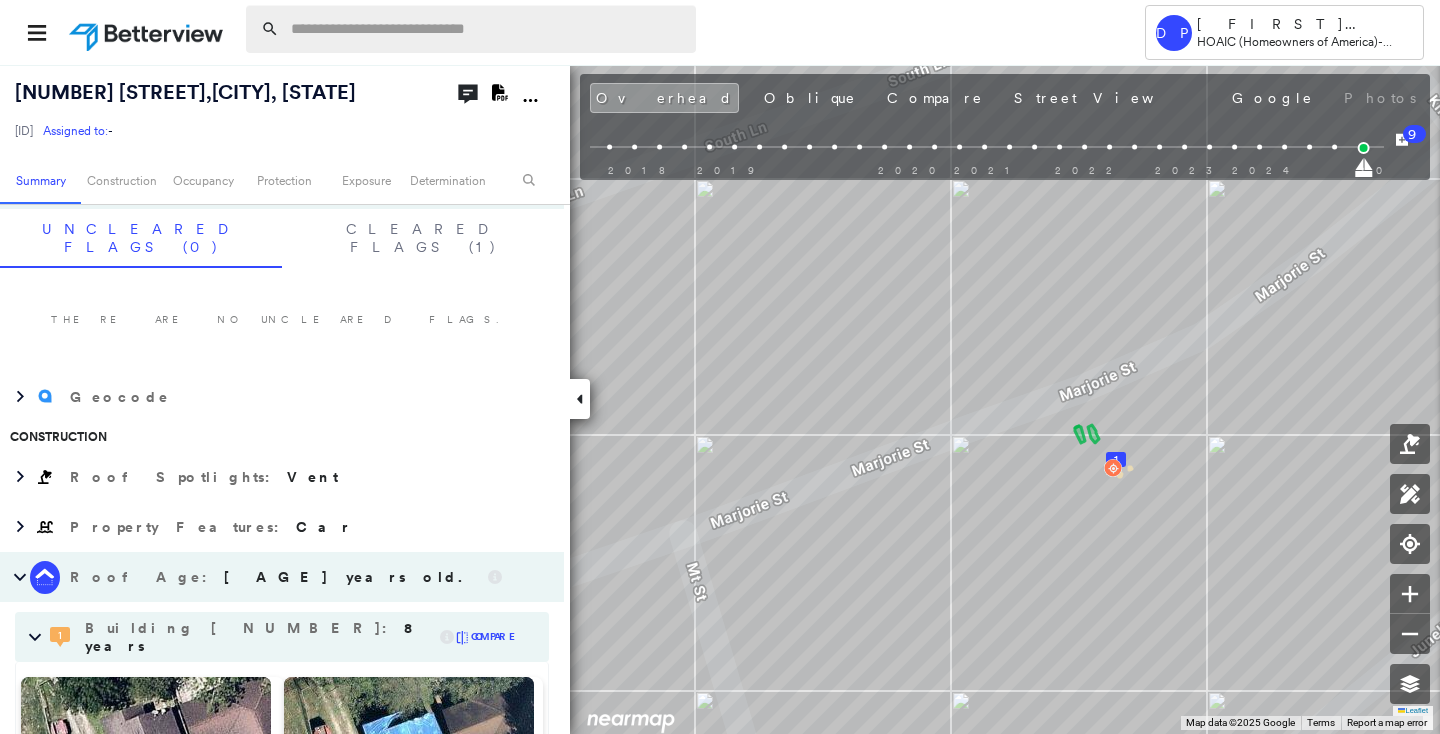 paste on "**********" 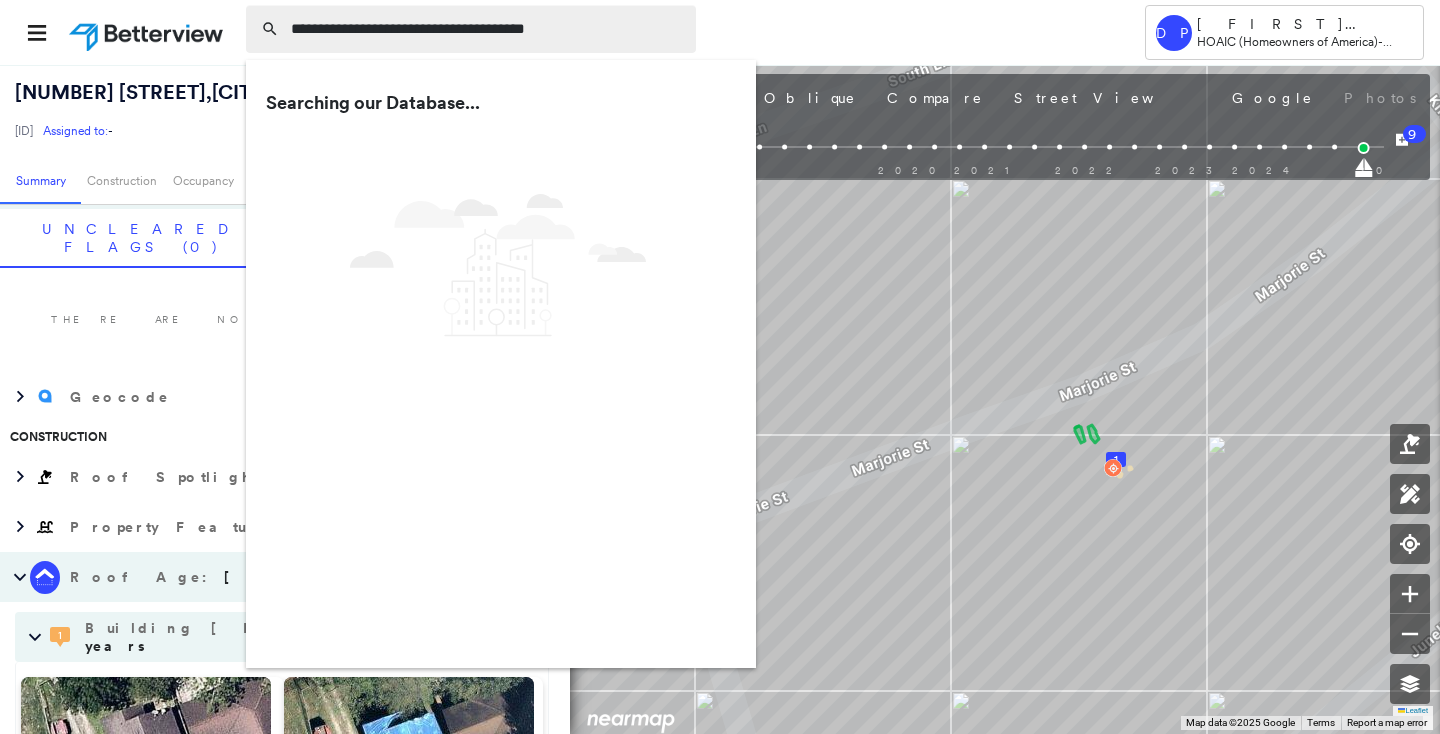 click on "**********" at bounding box center (487, 29) 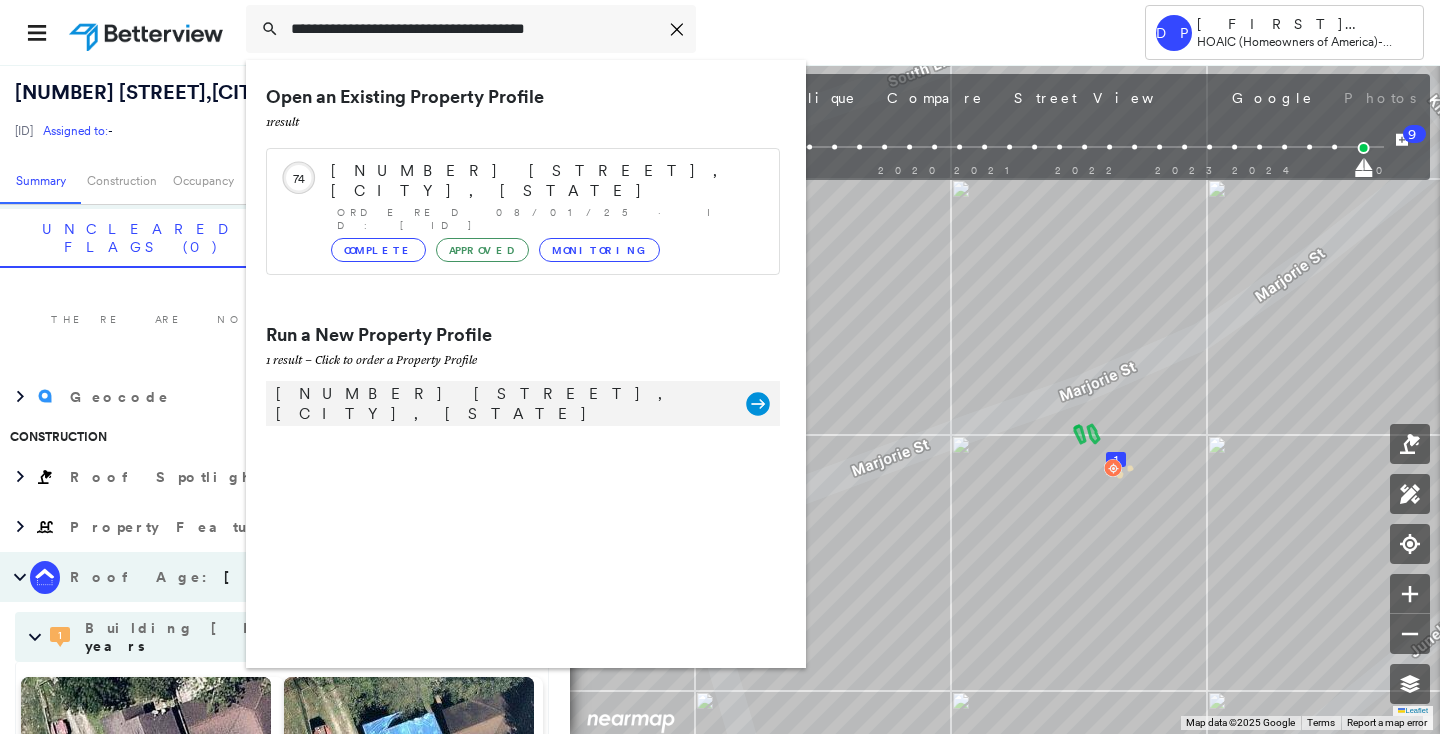type on "**********" 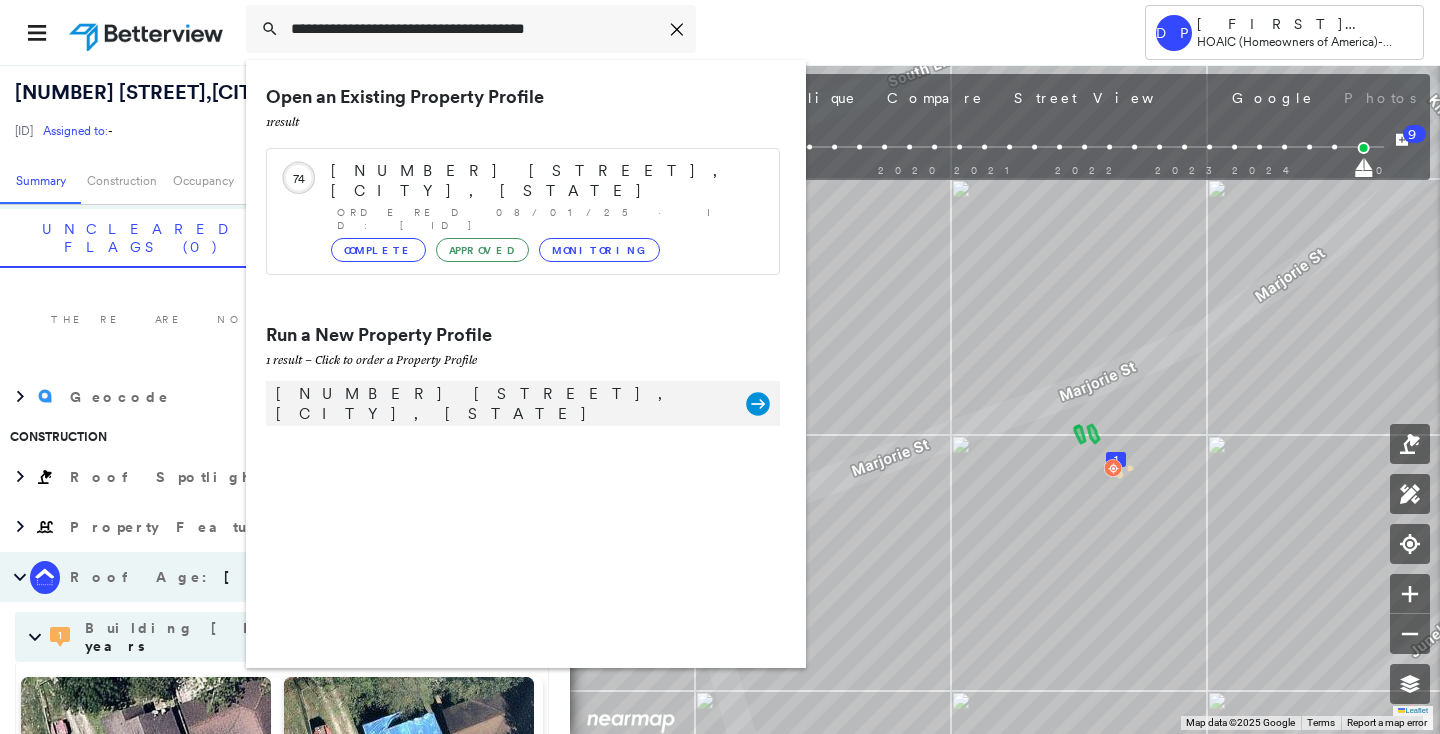 click 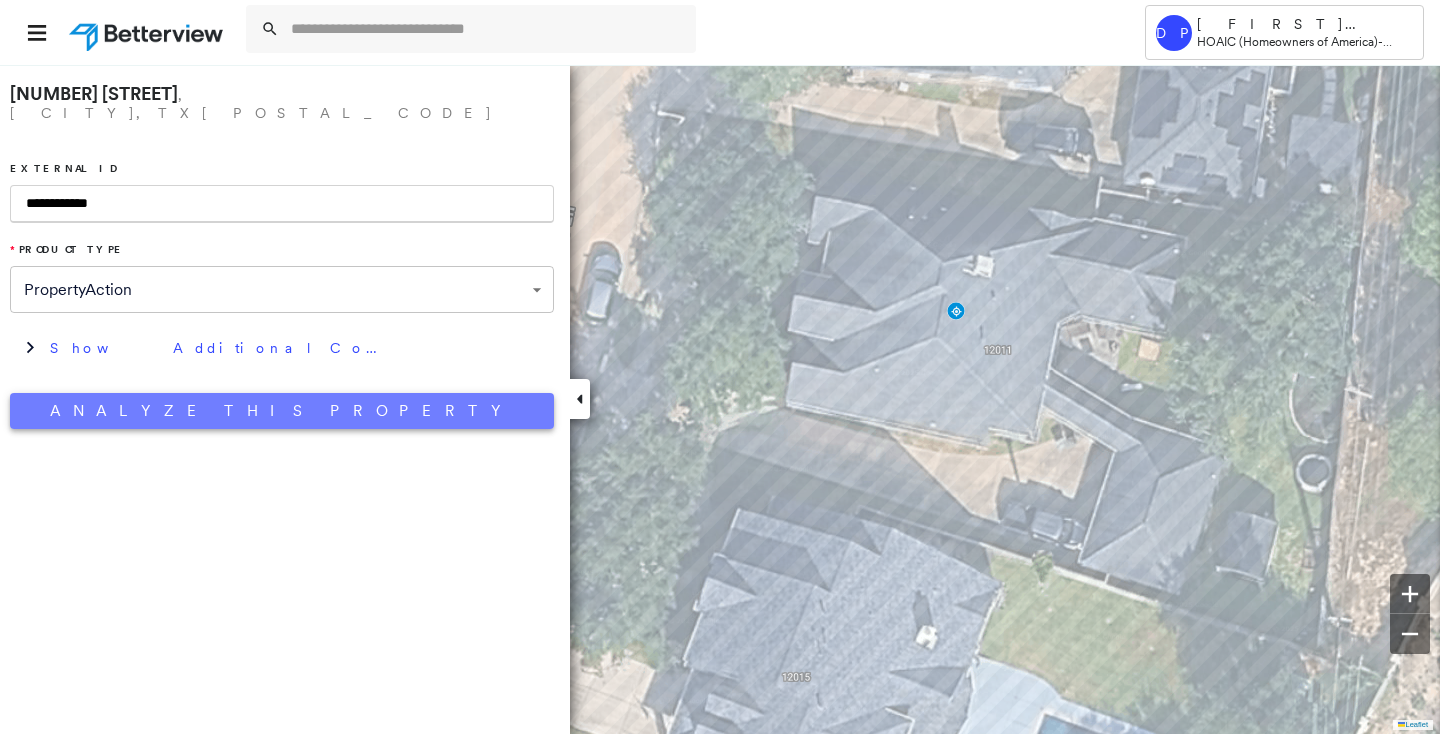 type on "**********" 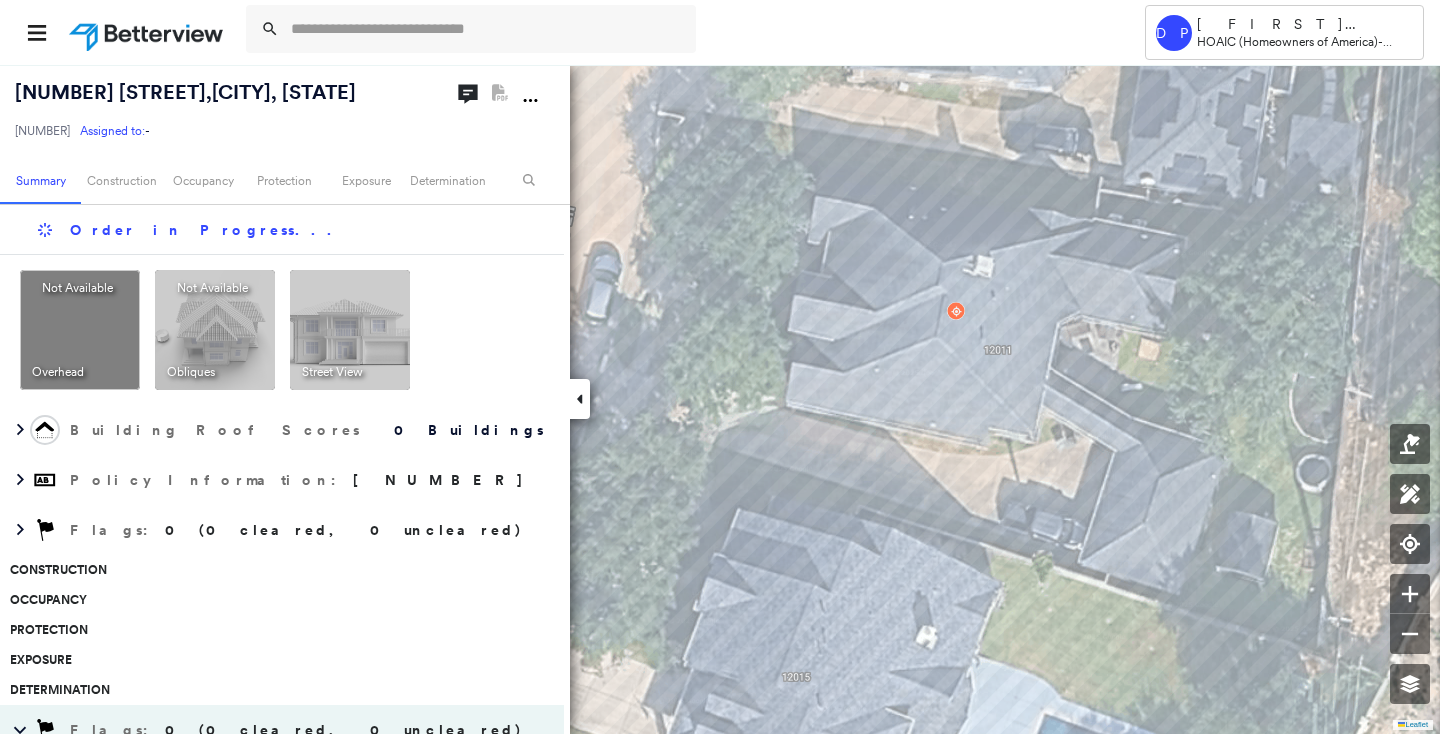 click on "Construction" at bounding box center (277, 570) 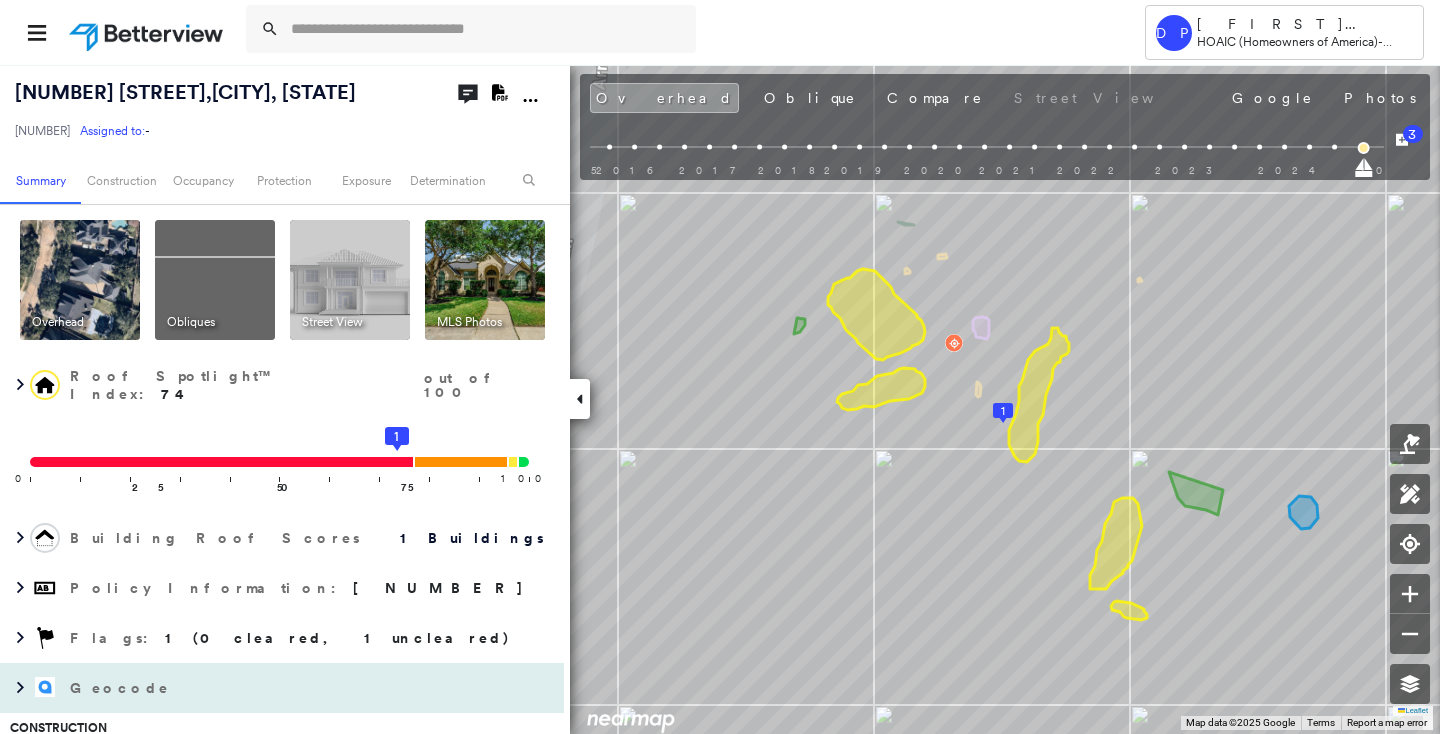 click on "Geocode" at bounding box center (262, 688) 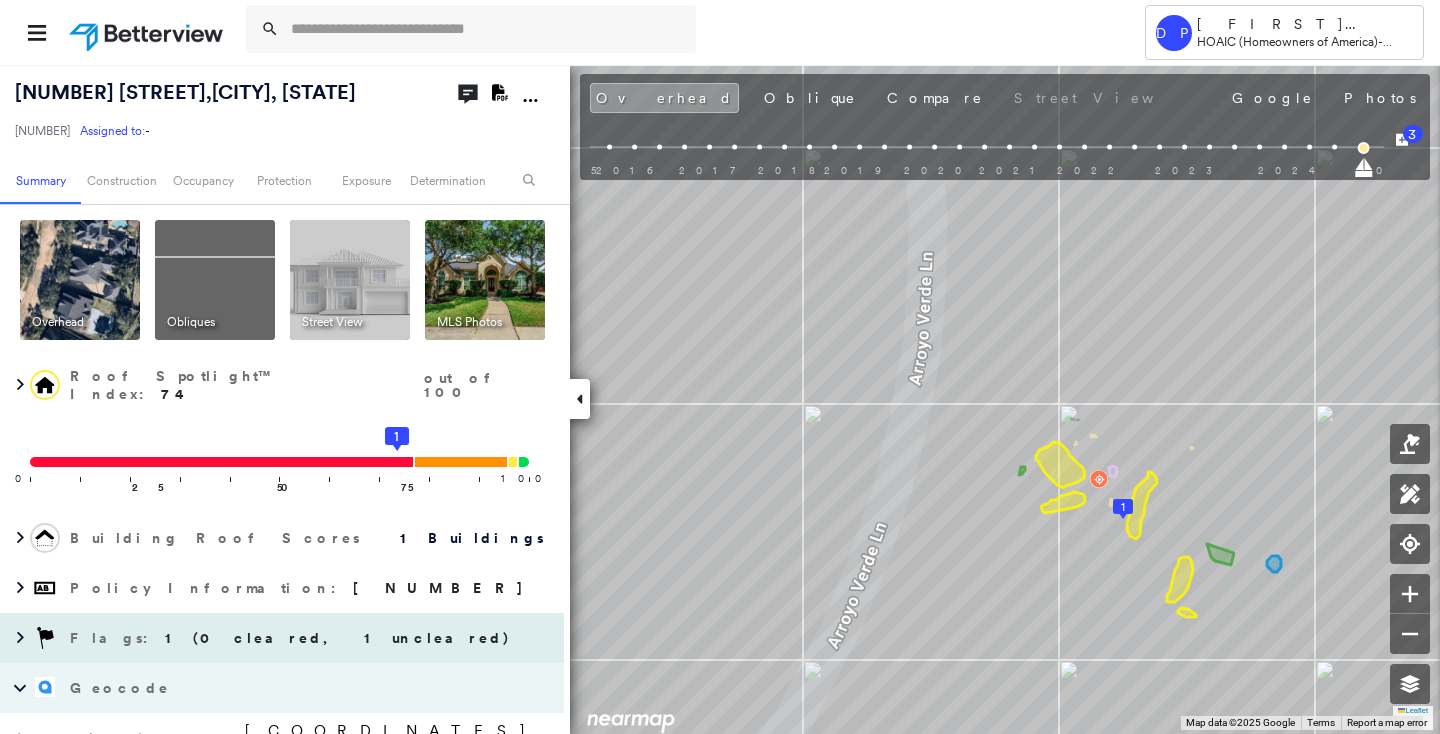 click on "1 (0 cleared, 1 uncleared)" at bounding box center (338, 638) 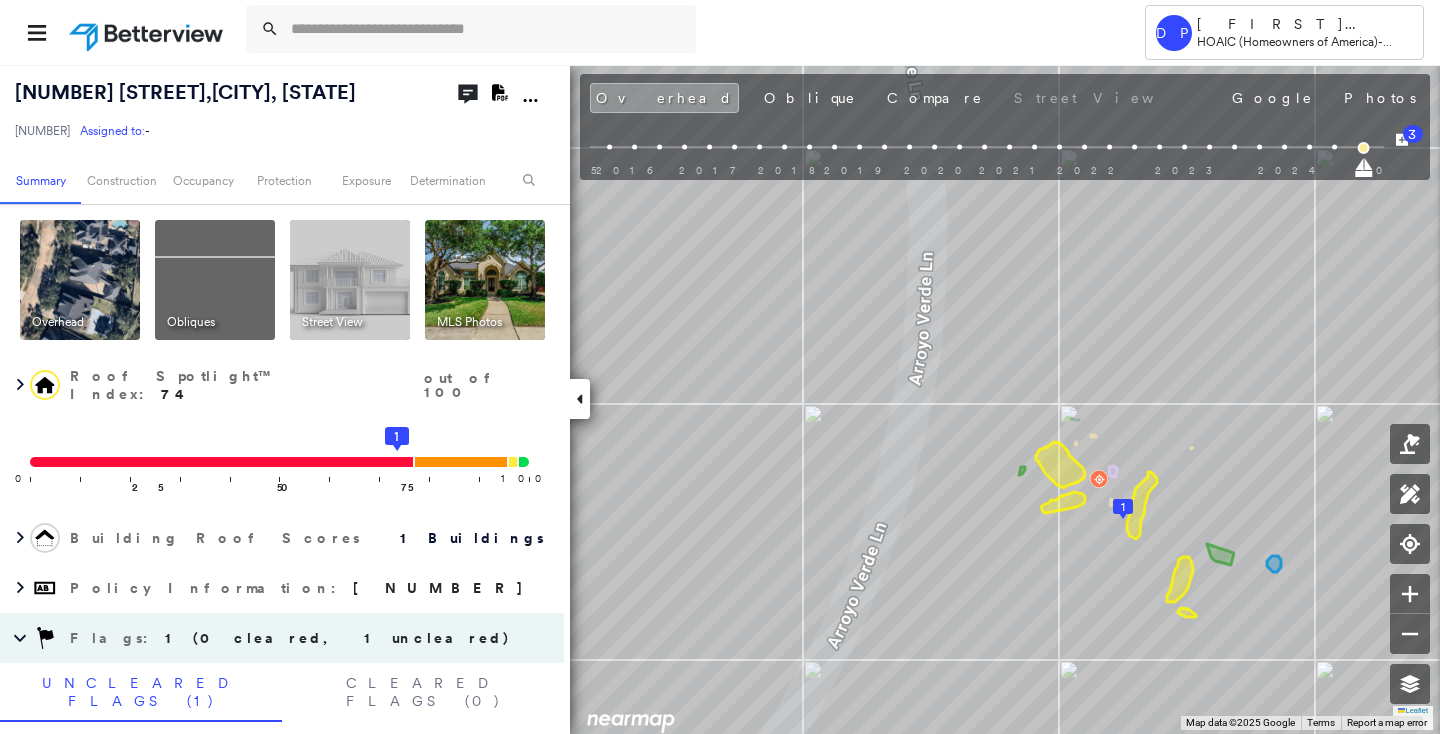 scroll, scrollTop: 90, scrollLeft: 0, axis: vertical 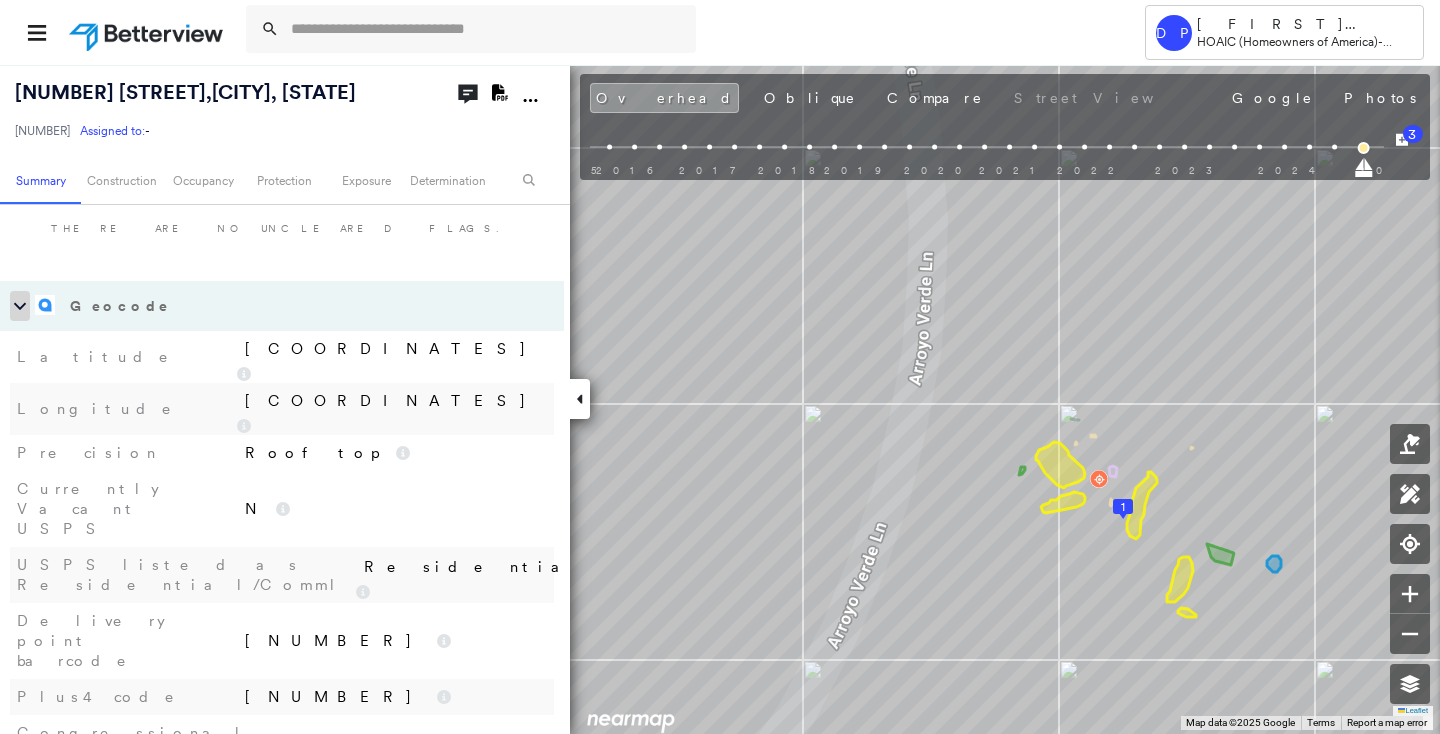 click 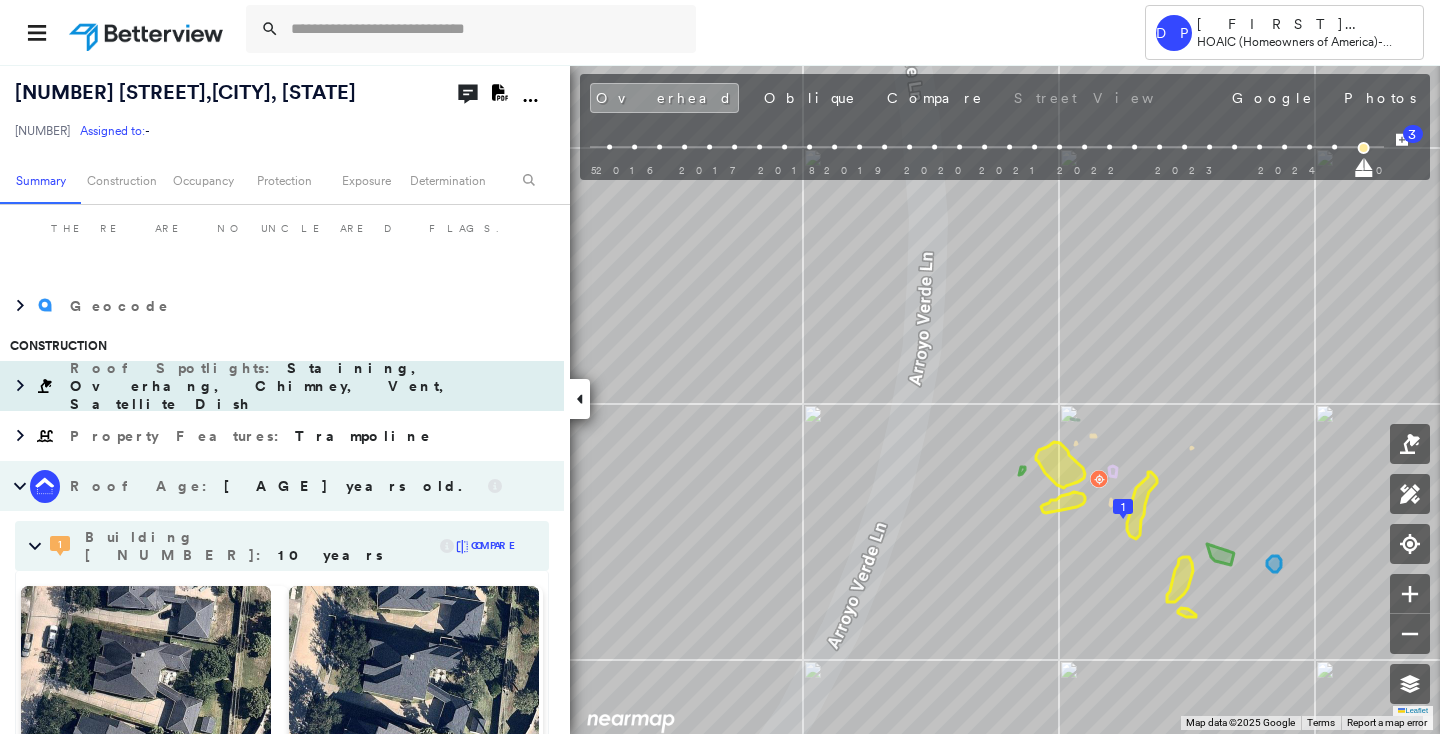 click on "Staining, Overhang, Chimney, Vent, Satellite Dish" at bounding box center [266, 386] 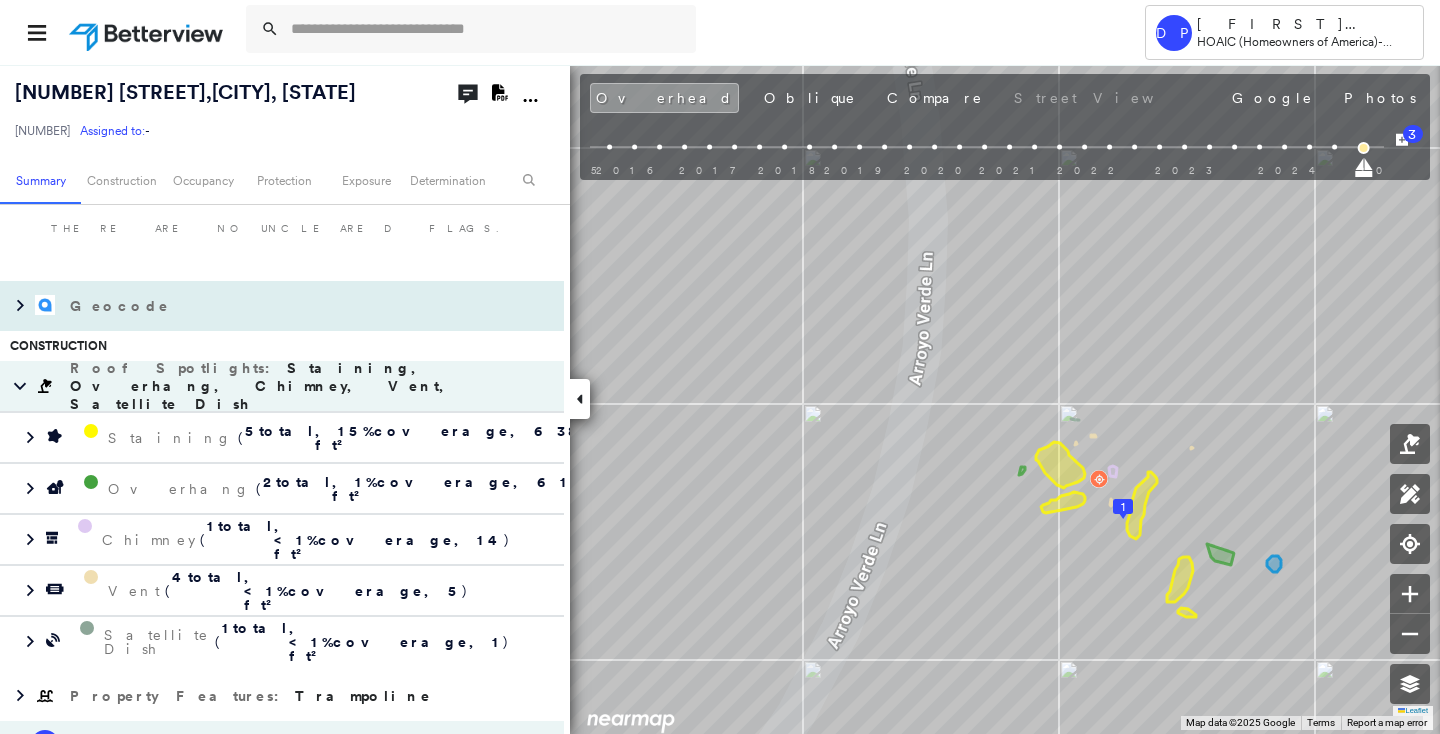 click on "Geocode" at bounding box center (262, 306) 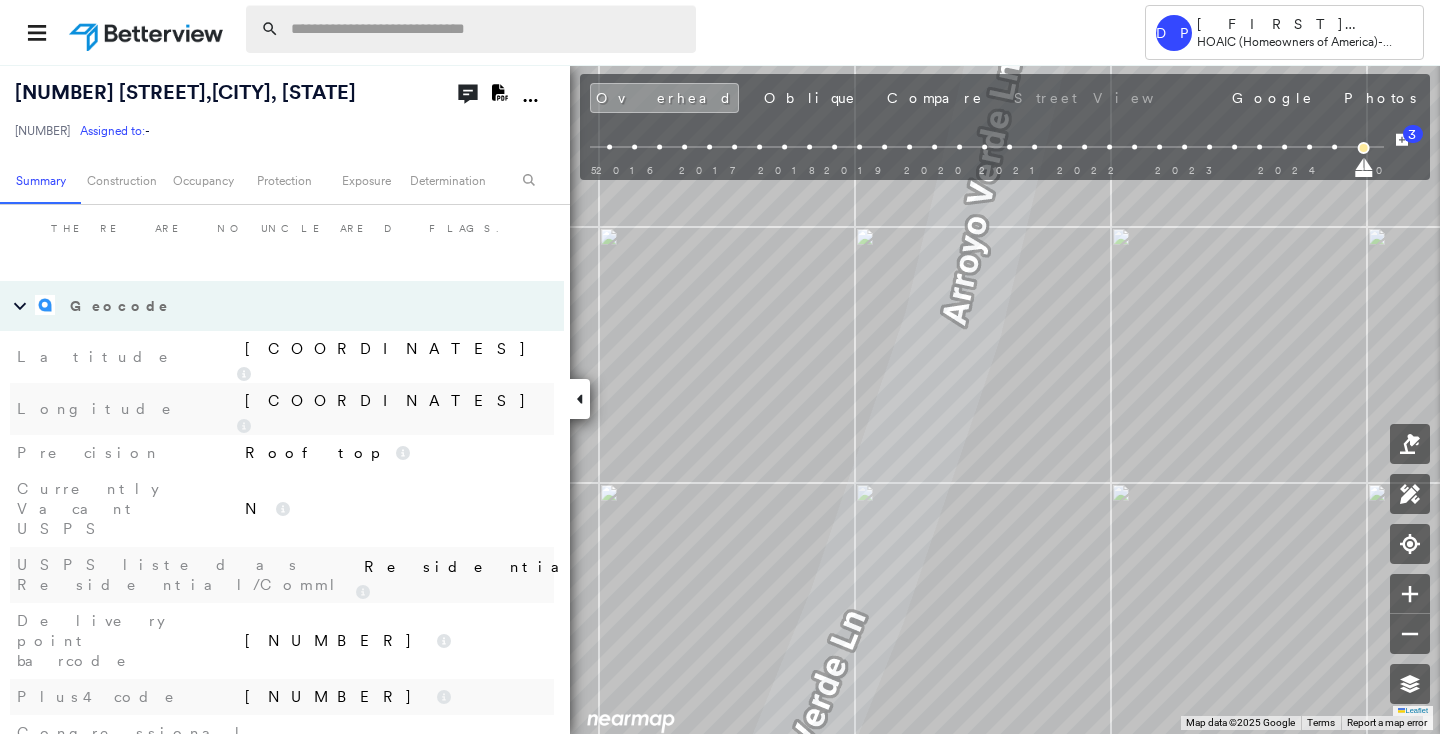 paste on "**********" 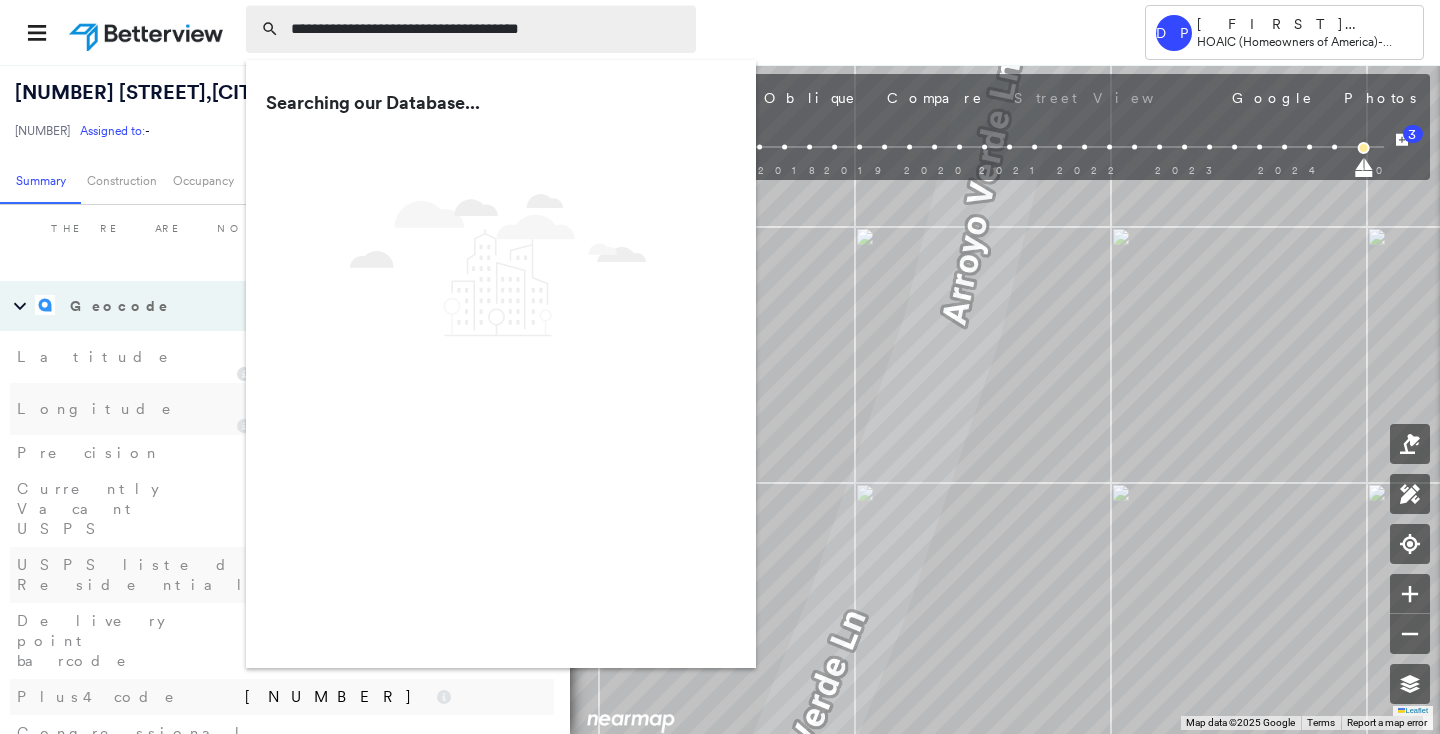 click on "**********" at bounding box center [487, 29] 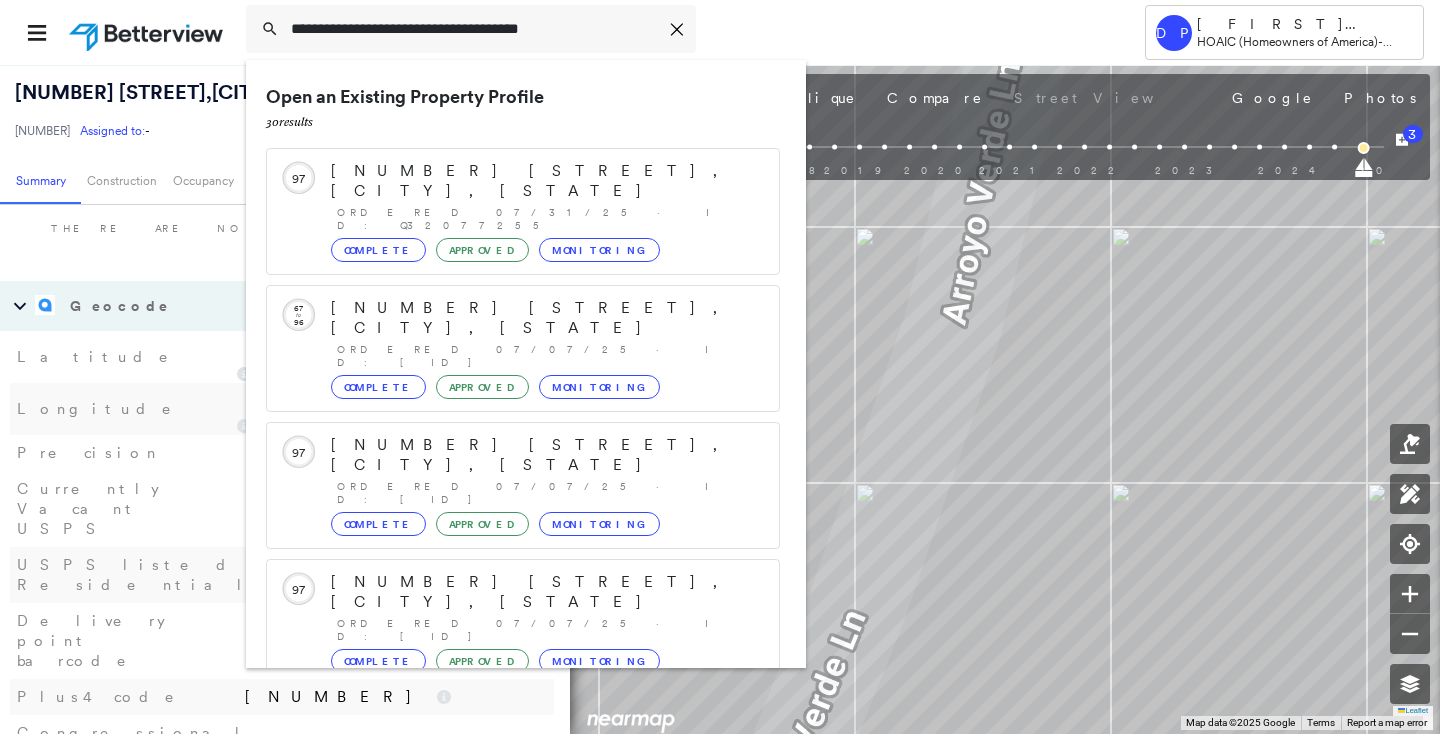 scroll, scrollTop: 211, scrollLeft: 0, axis: vertical 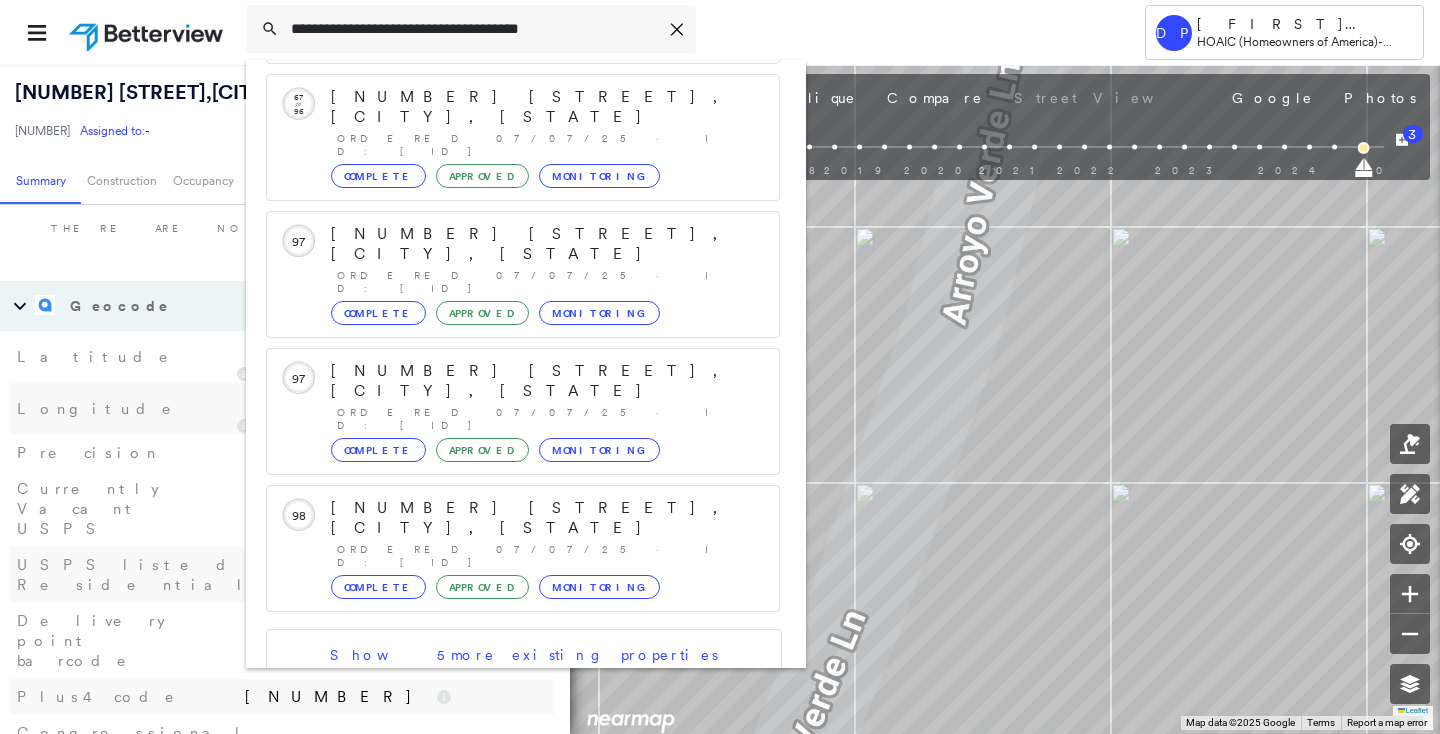 type on "**********" 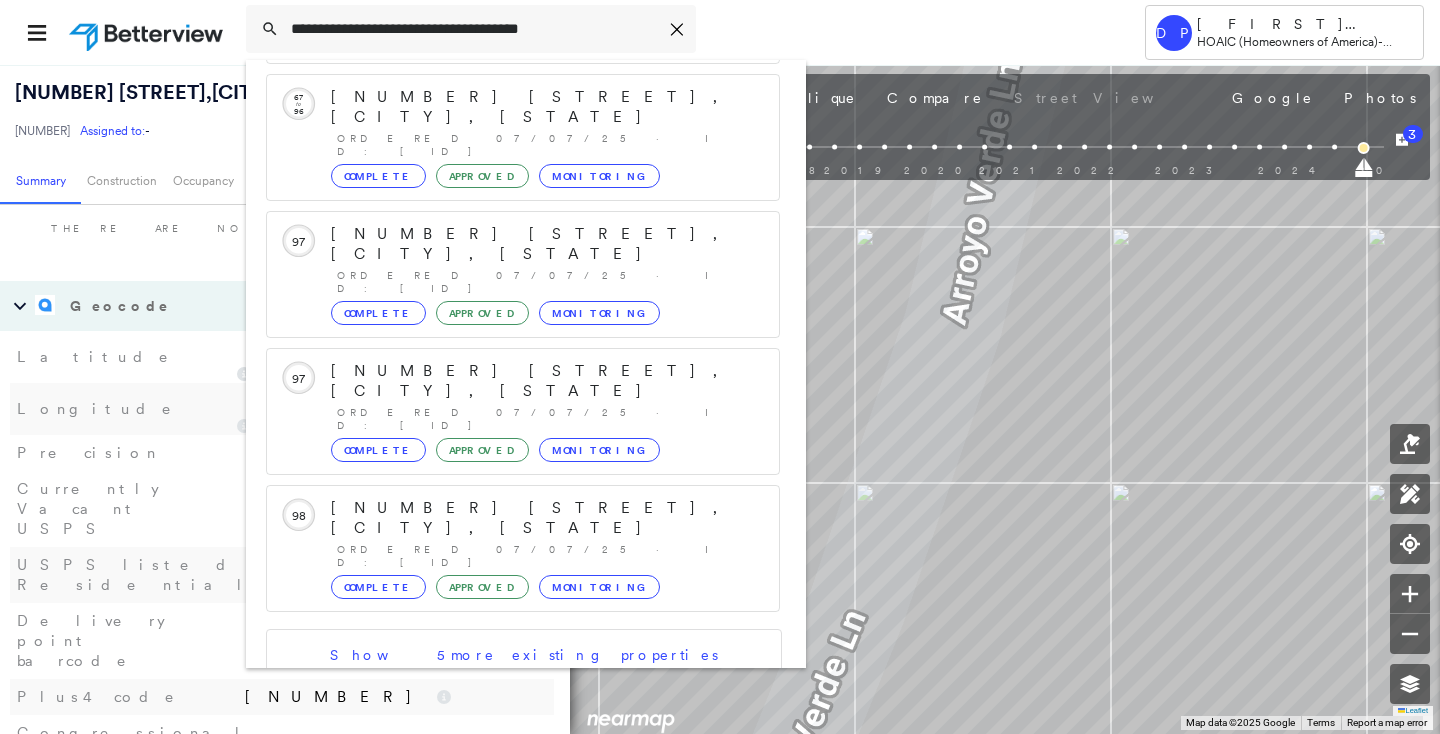 click 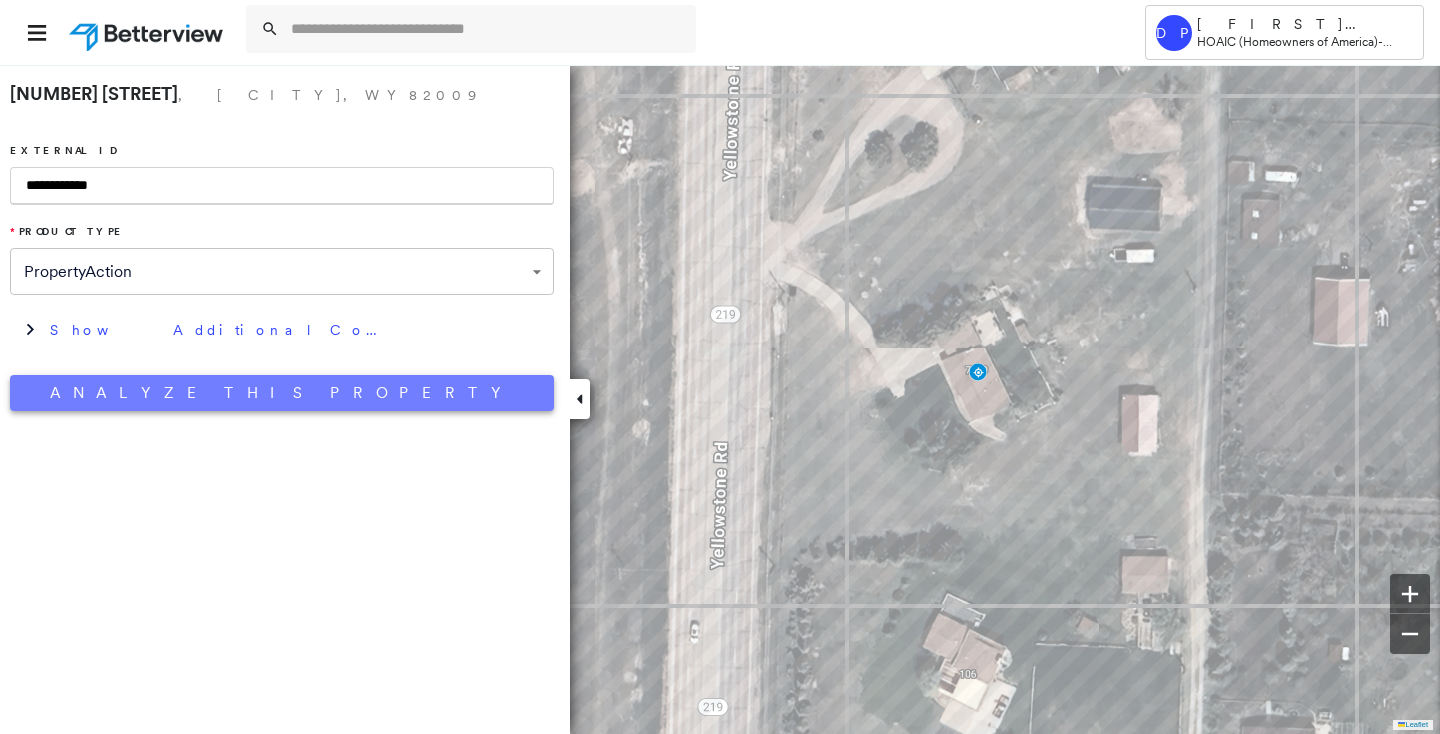type on "**********" 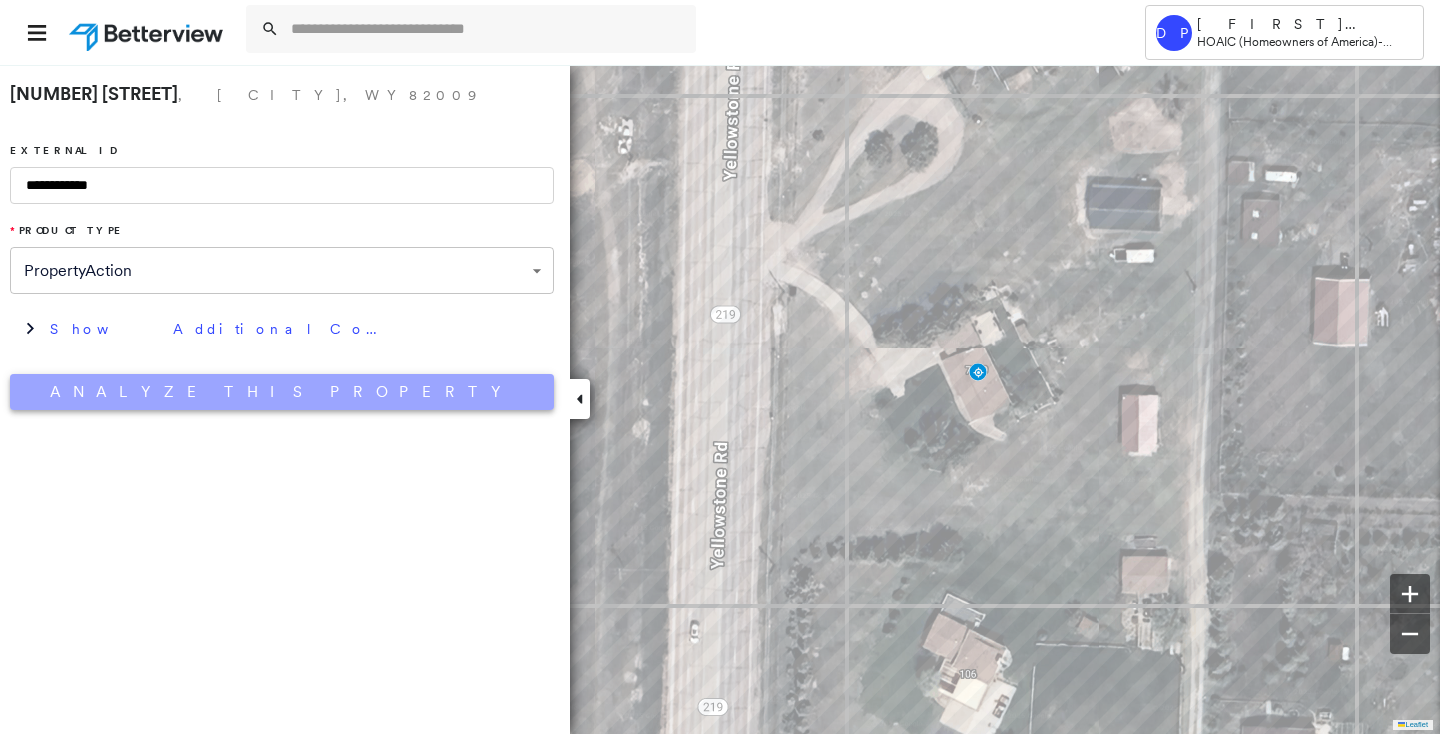 click on "Analyze This Property" at bounding box center [282, 392] 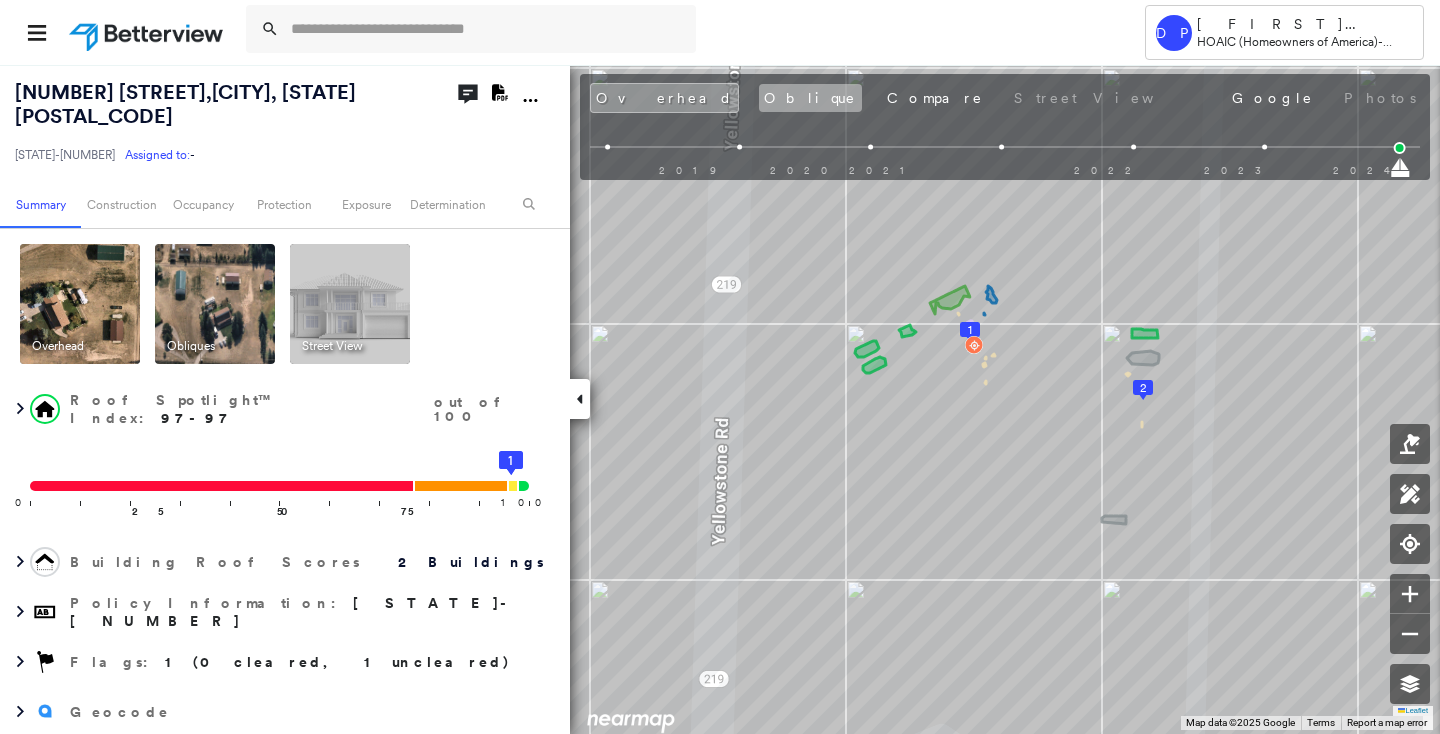 click on "Oblique" at bounding box center [810, 98] 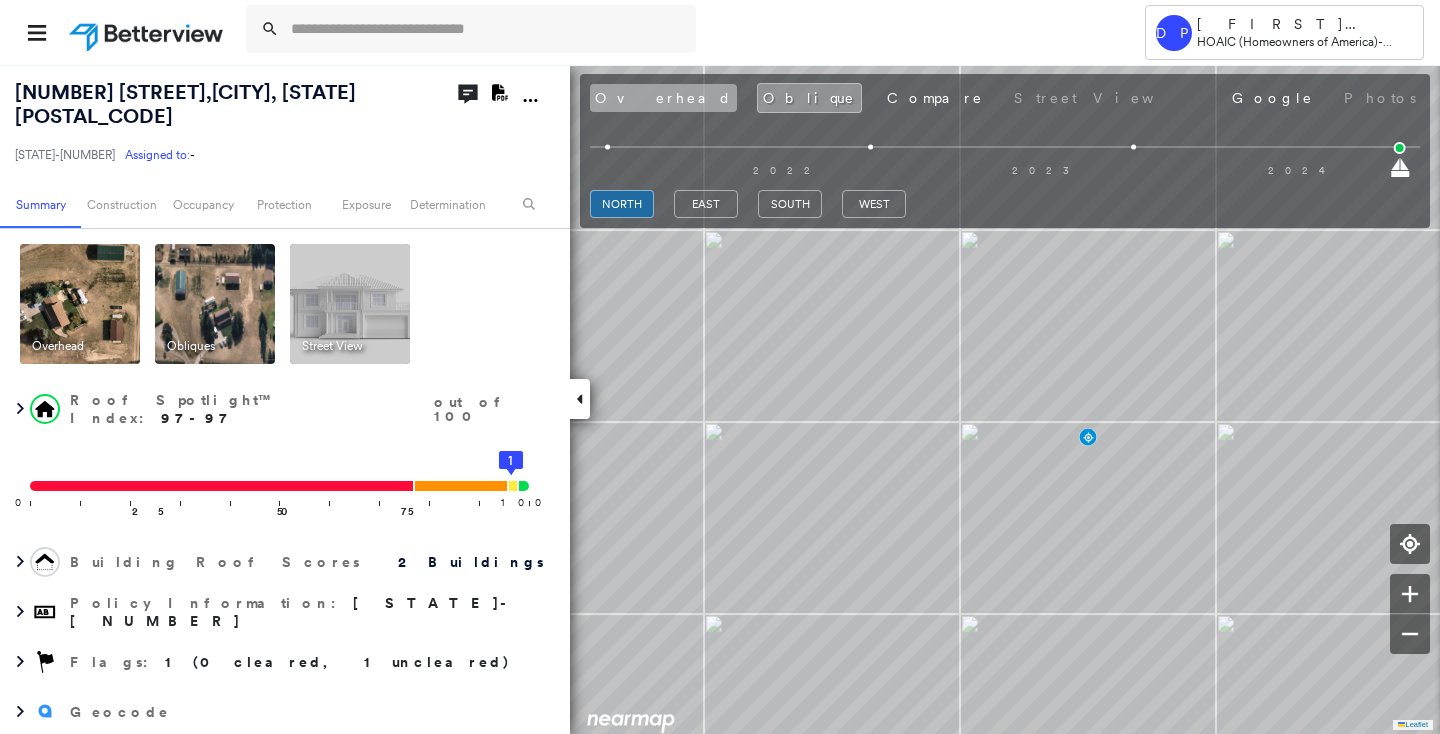click on "Overhead" at bounding box center (663, 98) 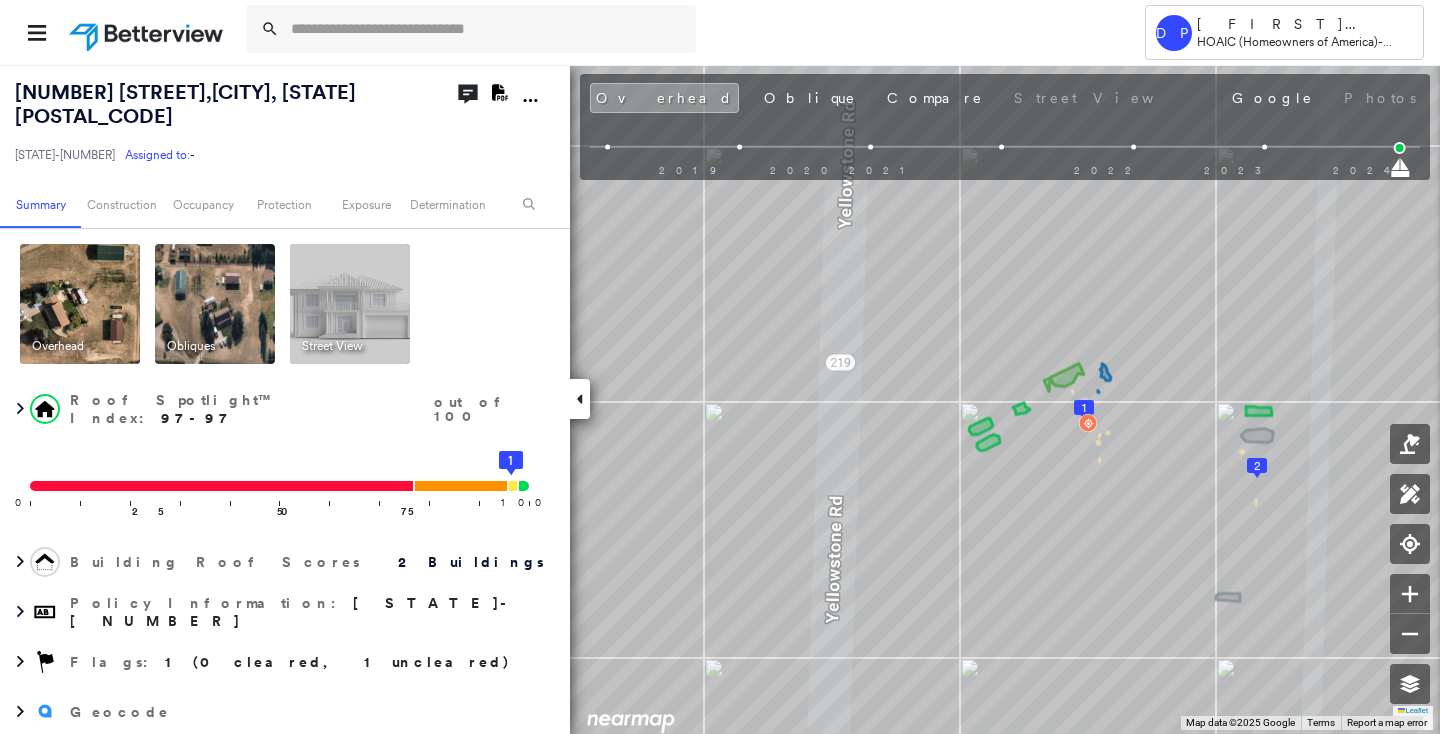 scroll, scrollTop: 181, scrollLeft: 0, axis: vertical 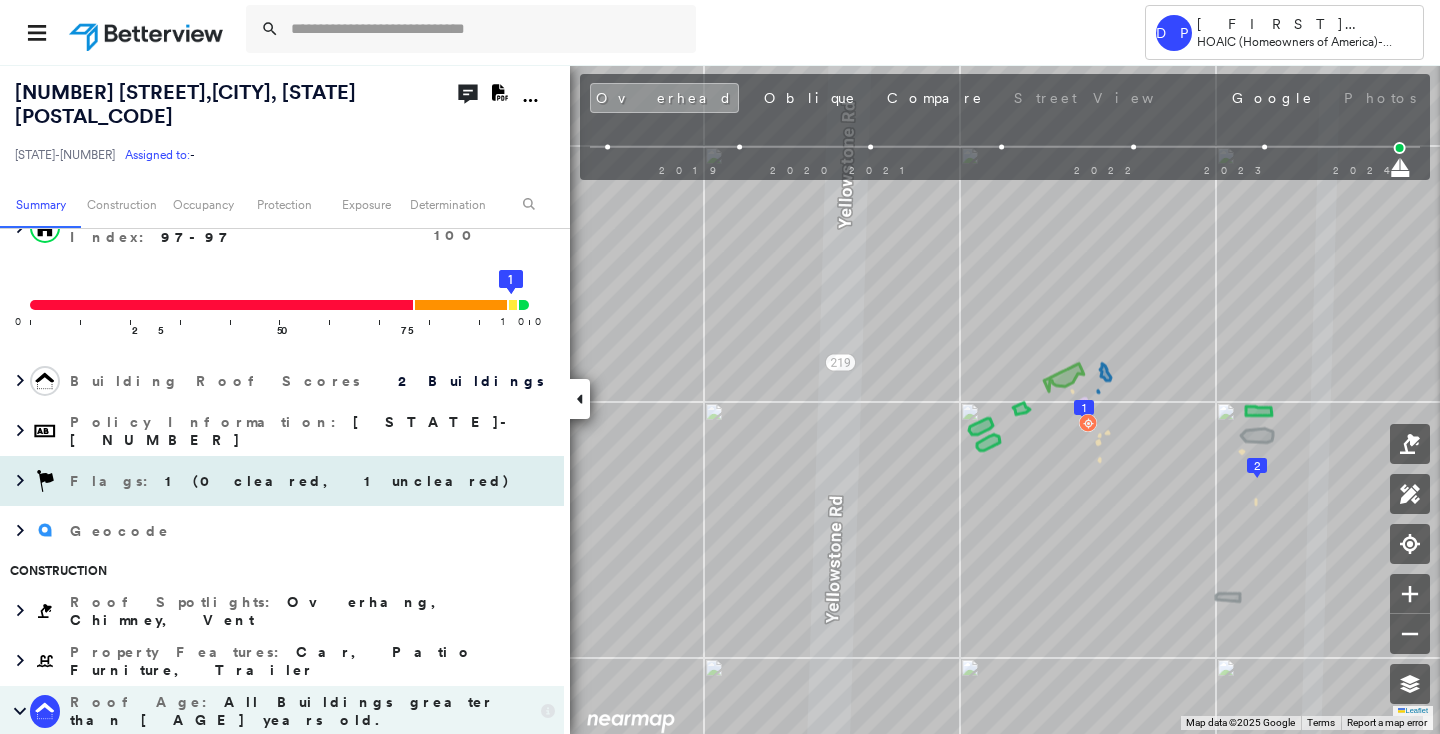 click on "1 (0 cleared, 1 uncleared)" at bounding box center (338, 481) 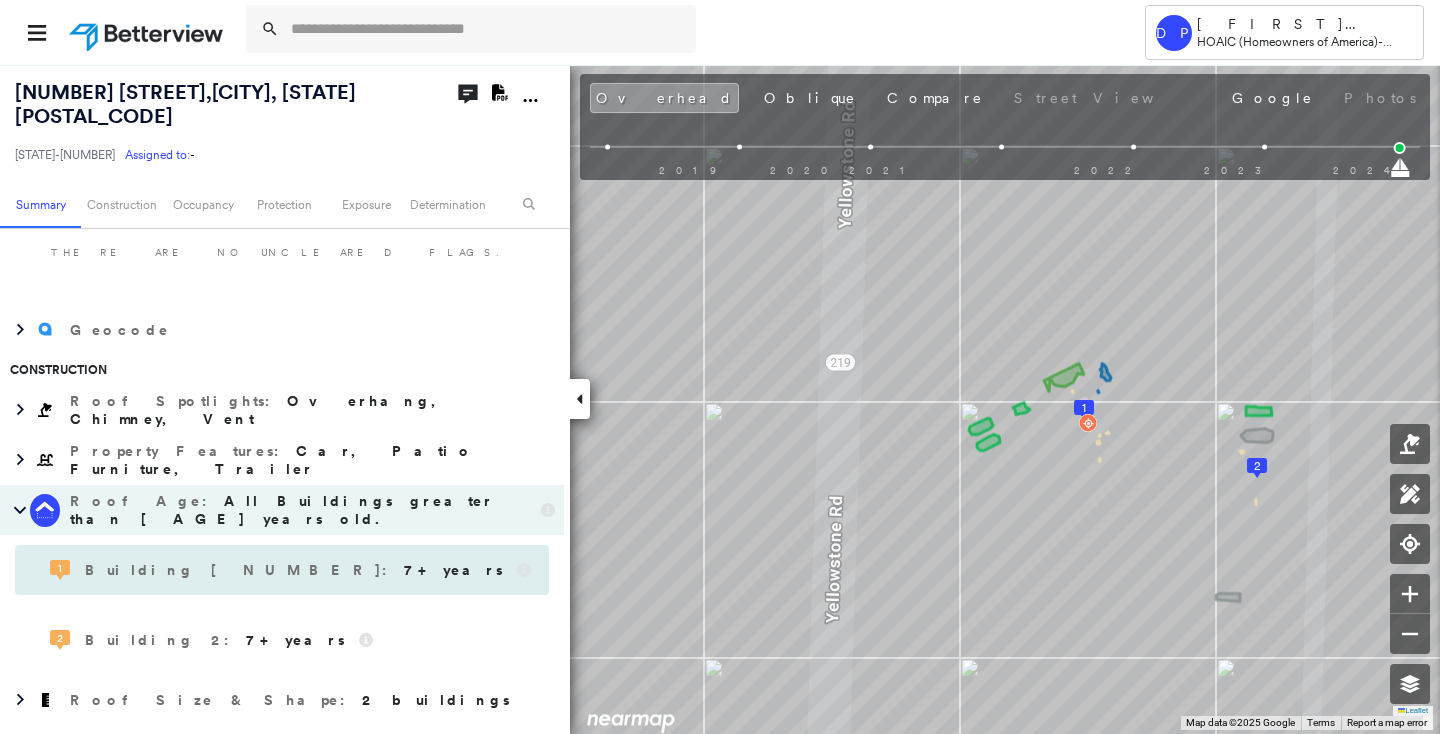 scroll, scrollTop: 636, scrollLeft: 0, axis: vertical 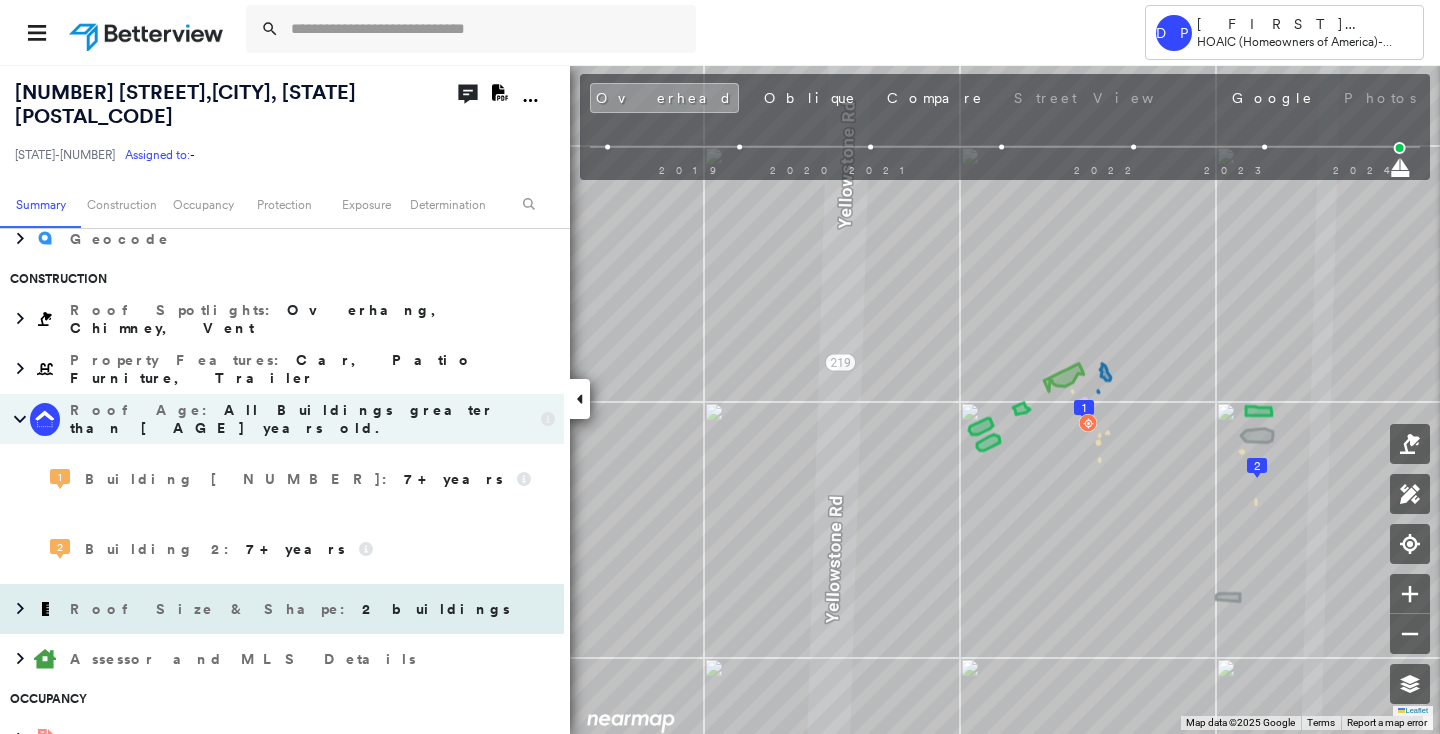 click on "Roof Size & Shape :  2 buildings" at bounding box center (292, 609) 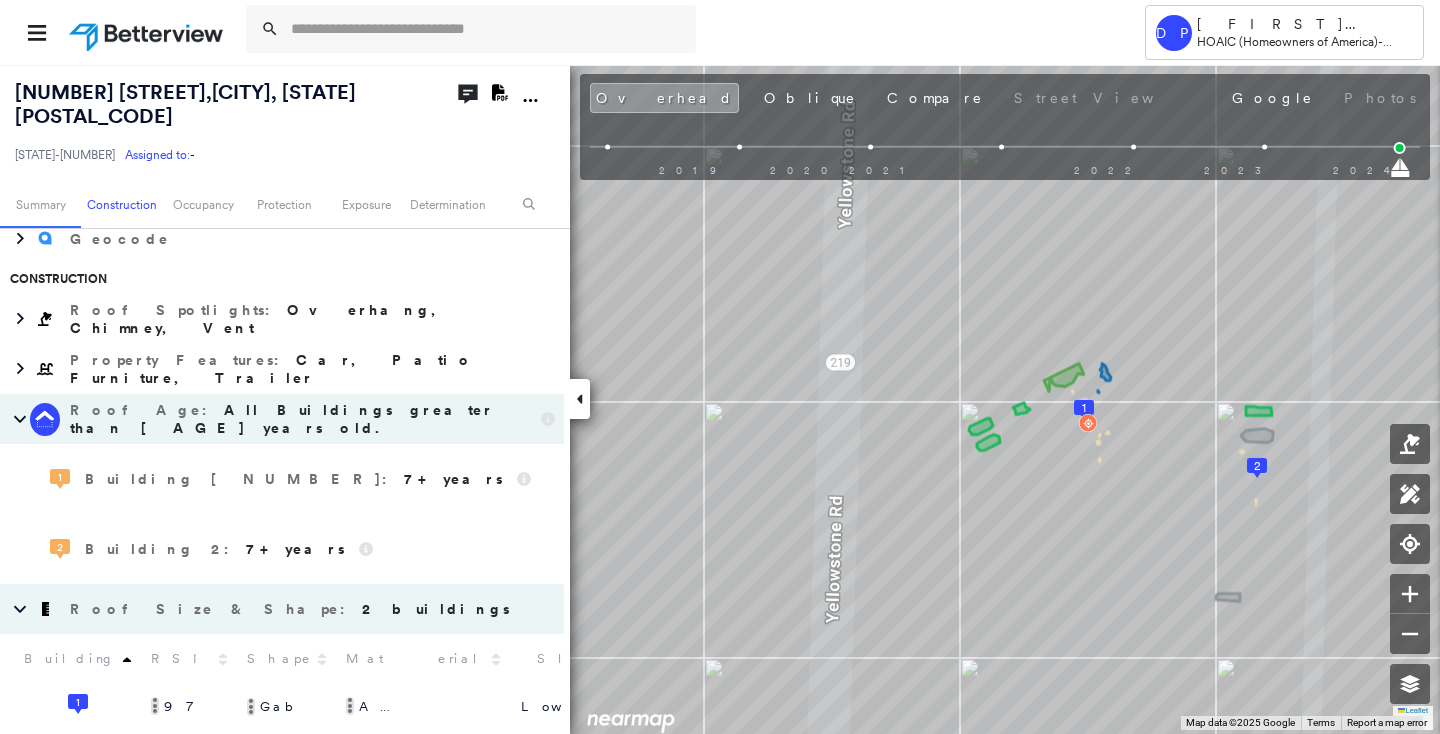 scroll, scrollTop: 727, scrollLeft: 0, axis: vertical 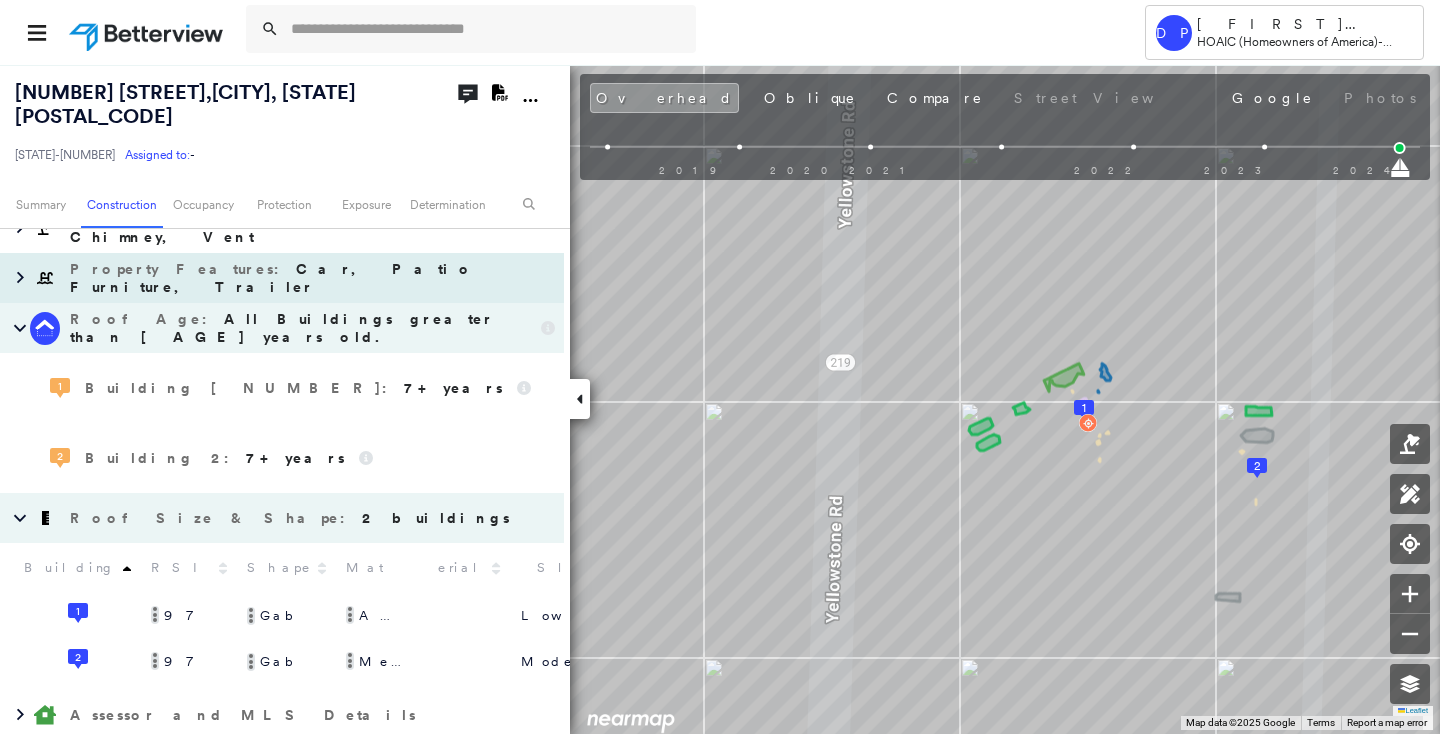 click on "[STATE]-[NUMBER] Assigned to:  -" at bounding box center [215, 144] 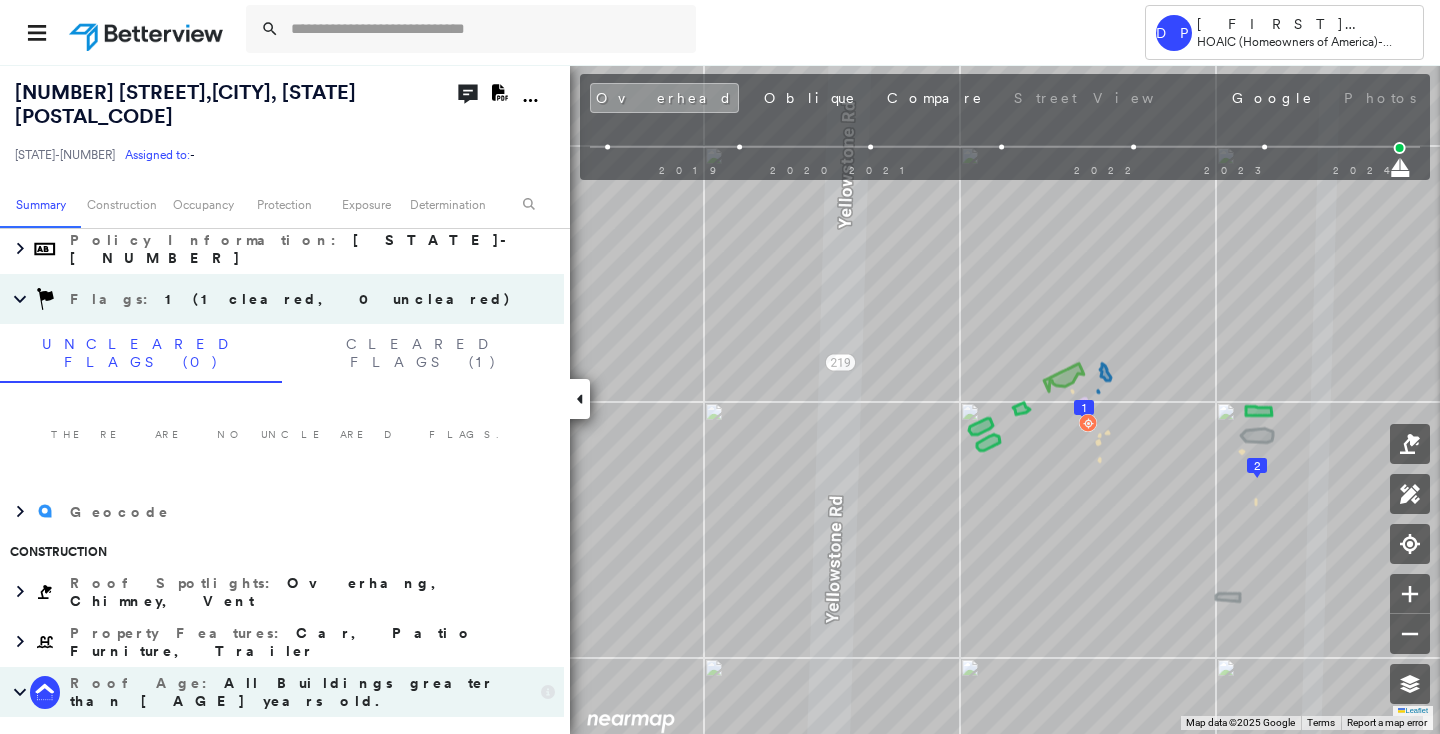 scroll, scrollTop: 0, scrollLeft: 0, axis: both 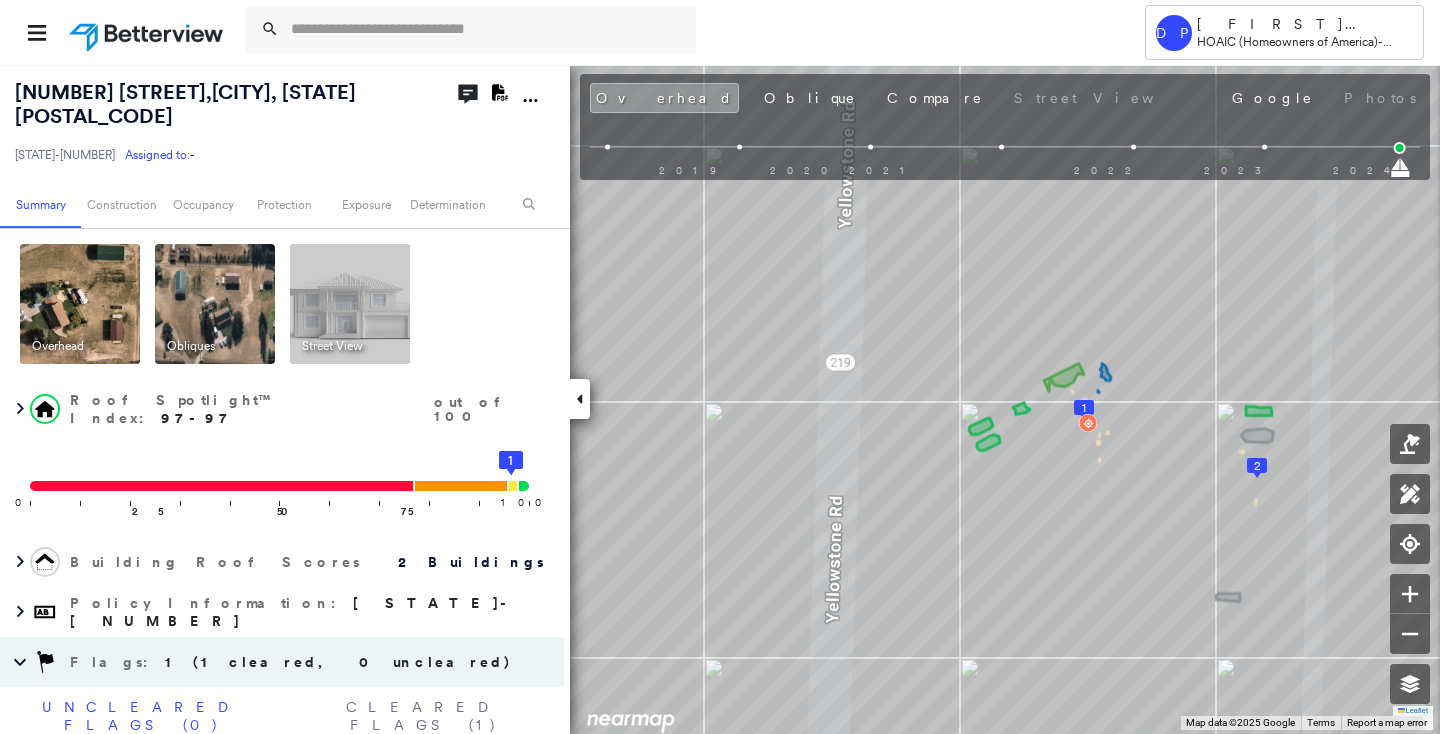 click on "[STATE]-[NUMBER] Assigned to:  -" at bounding box center [215, 155] 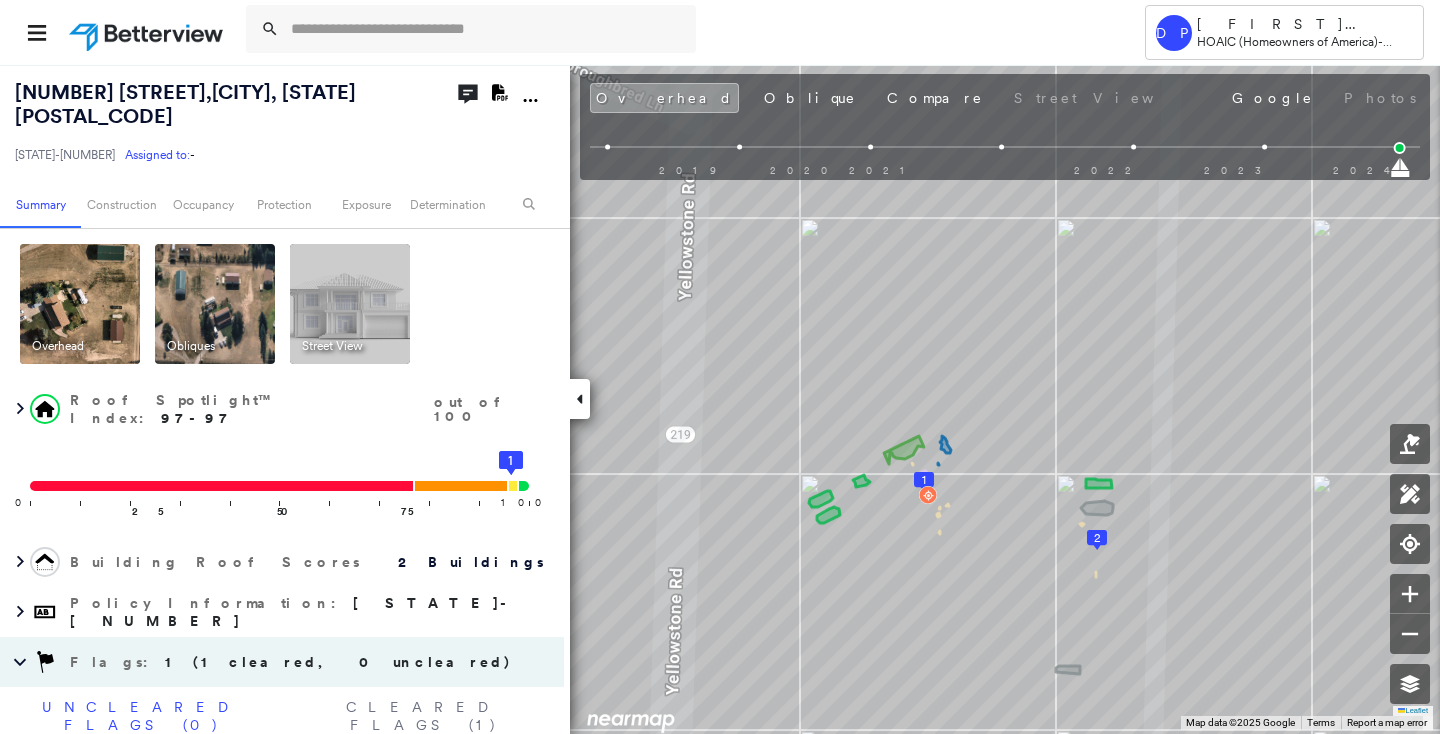 click on "[STATE]-[NUMBER] Assigned to:  -" at bounding box center [215, 155] 